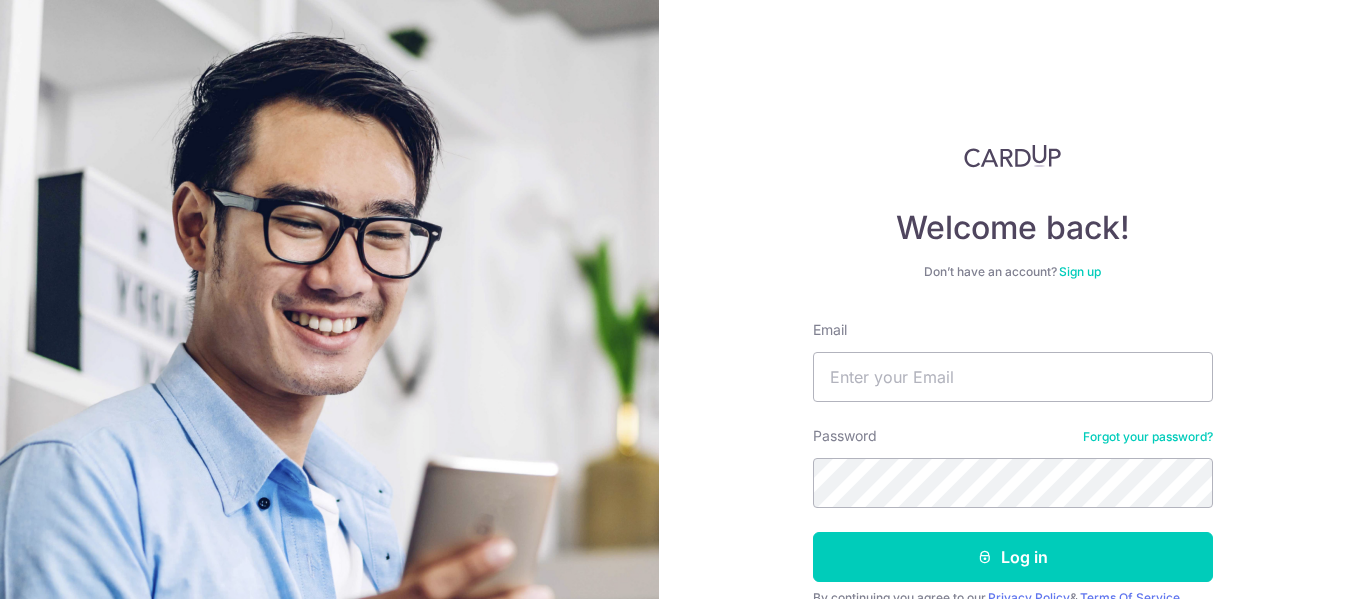 scroll, scrollTop: 0, scrollLeft: 0, axis: both 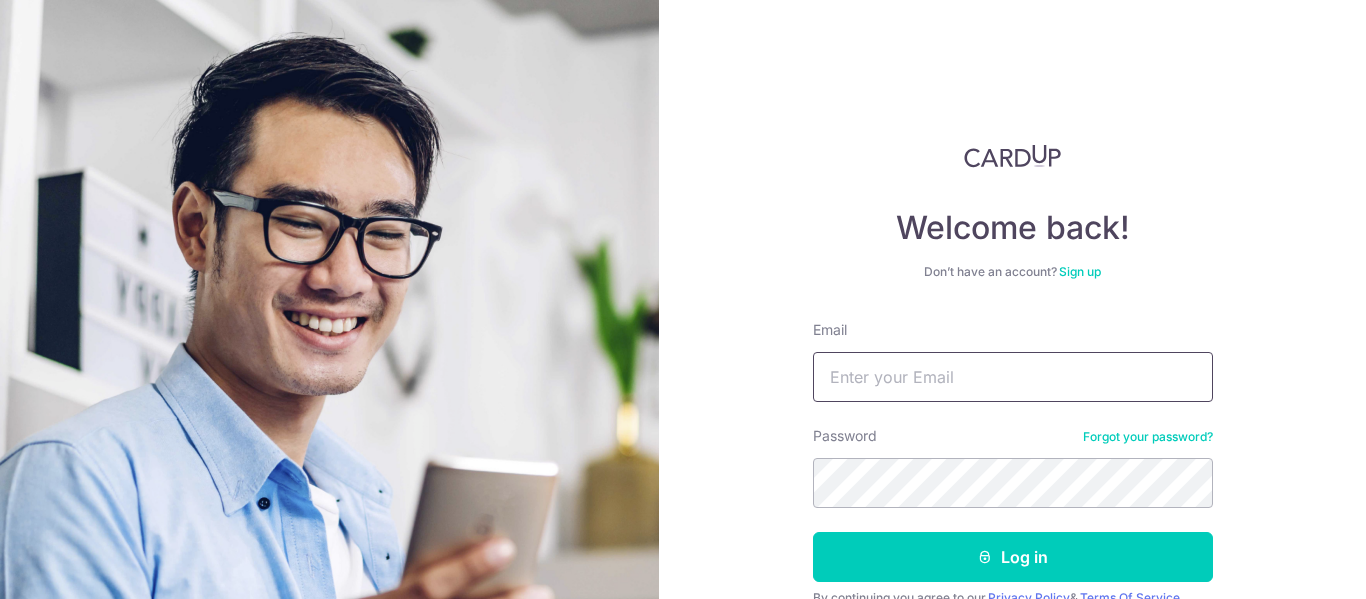 click on "Email" at bounding box center [1013, 377] 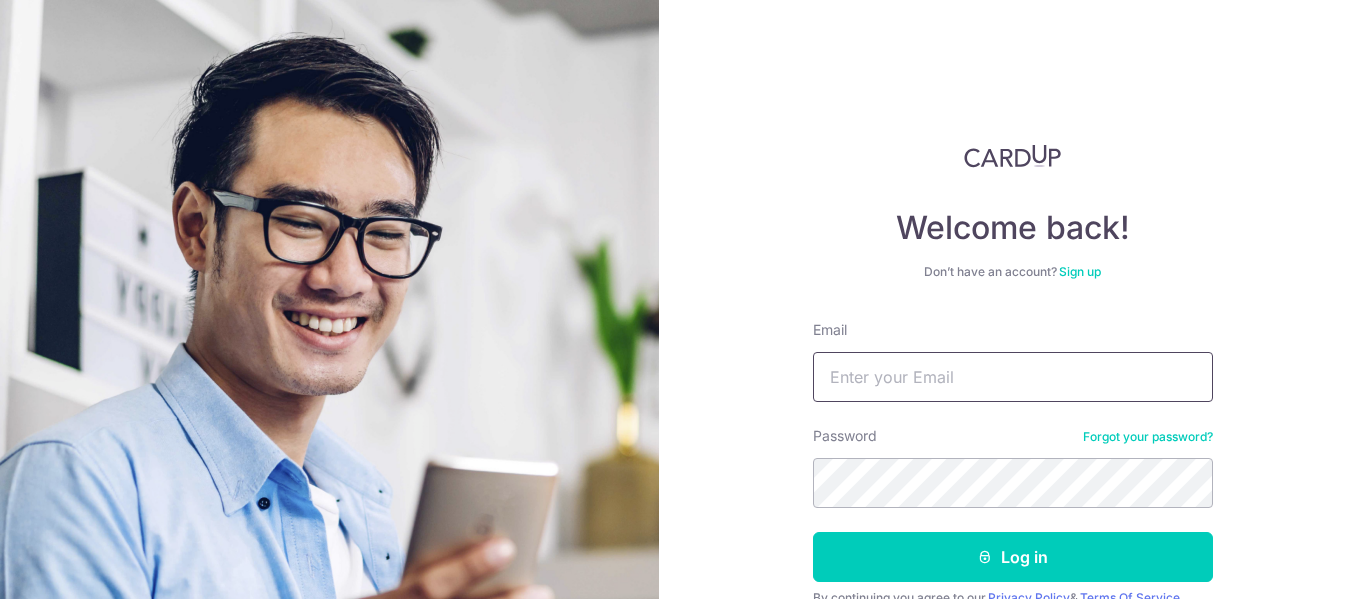 type on "shalele_86@hotmail.com" 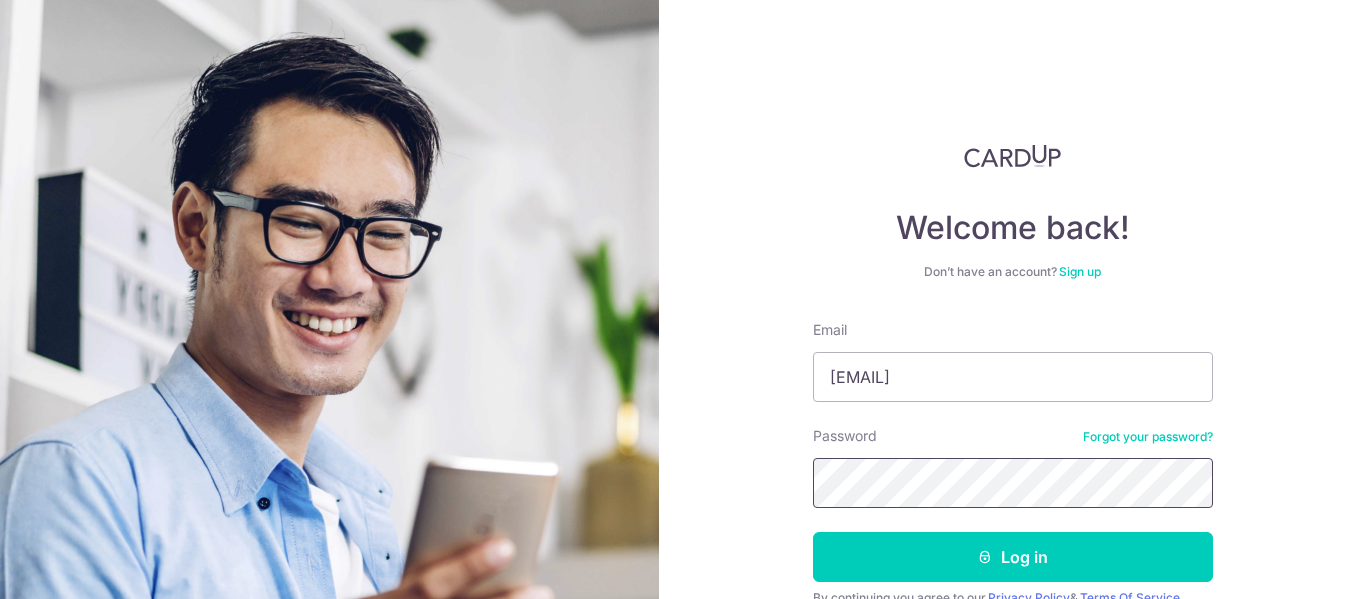 click on "Log in" at bounding box center [1013, 557] 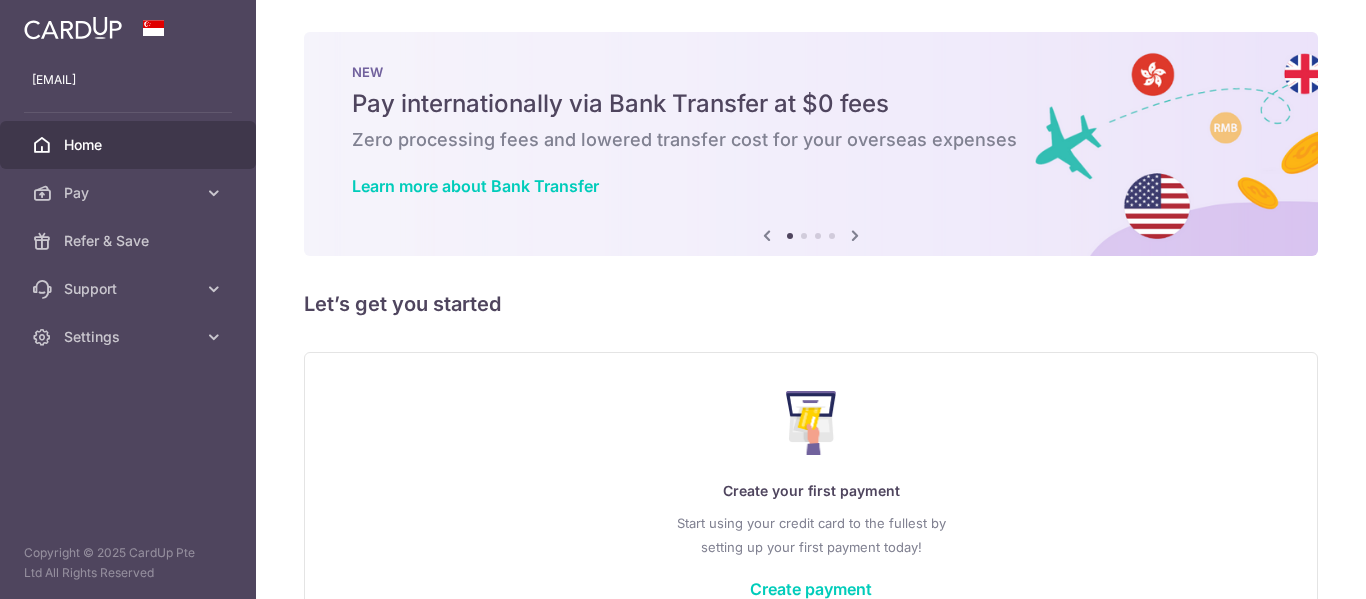 scroll, scrollTop: 0, scrollLeft: 0, axis: both 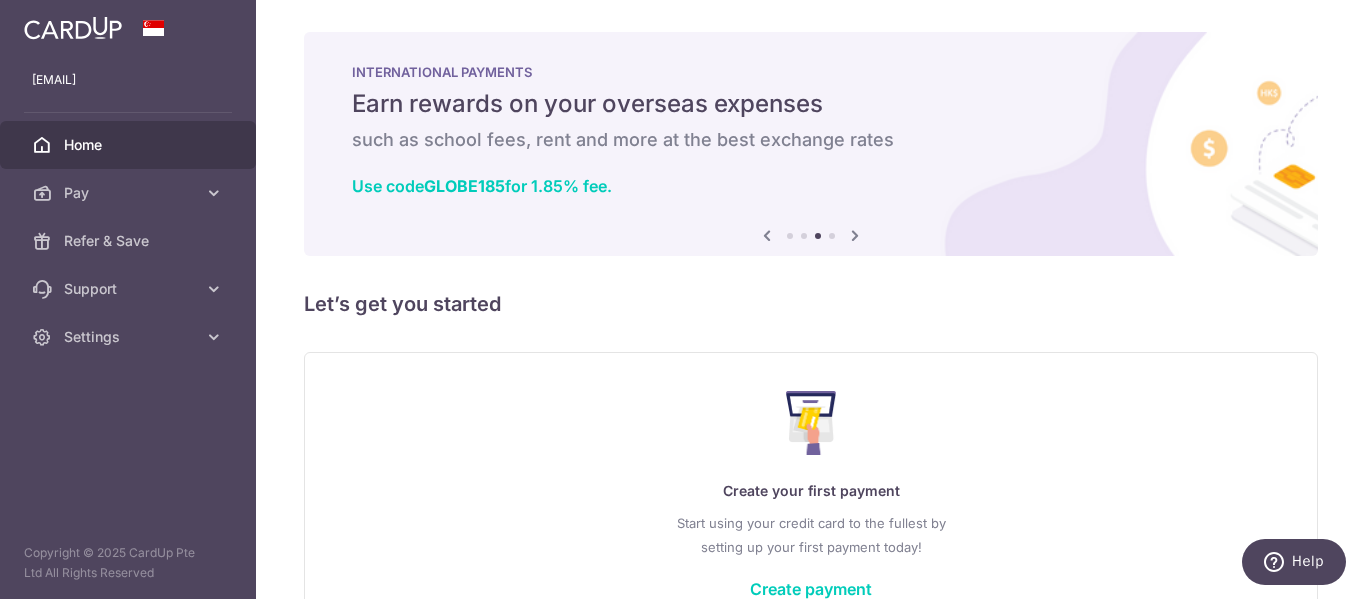 click at bounding box center [855, 235] 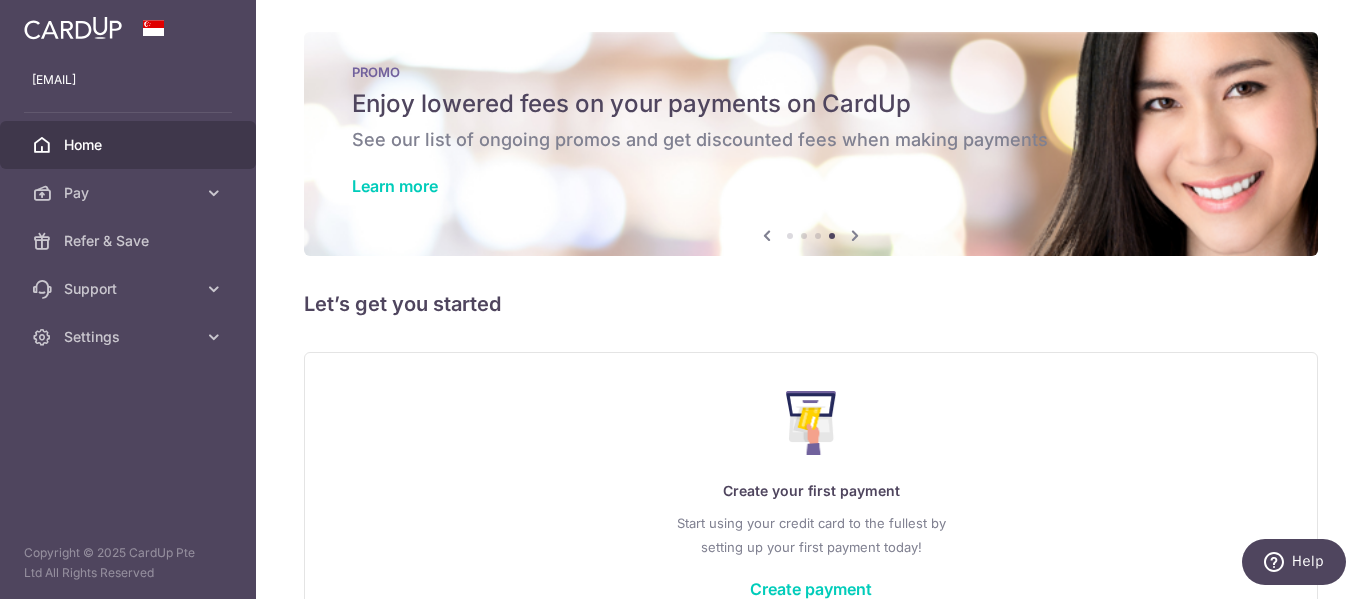 click at bounding box center (855, 235) 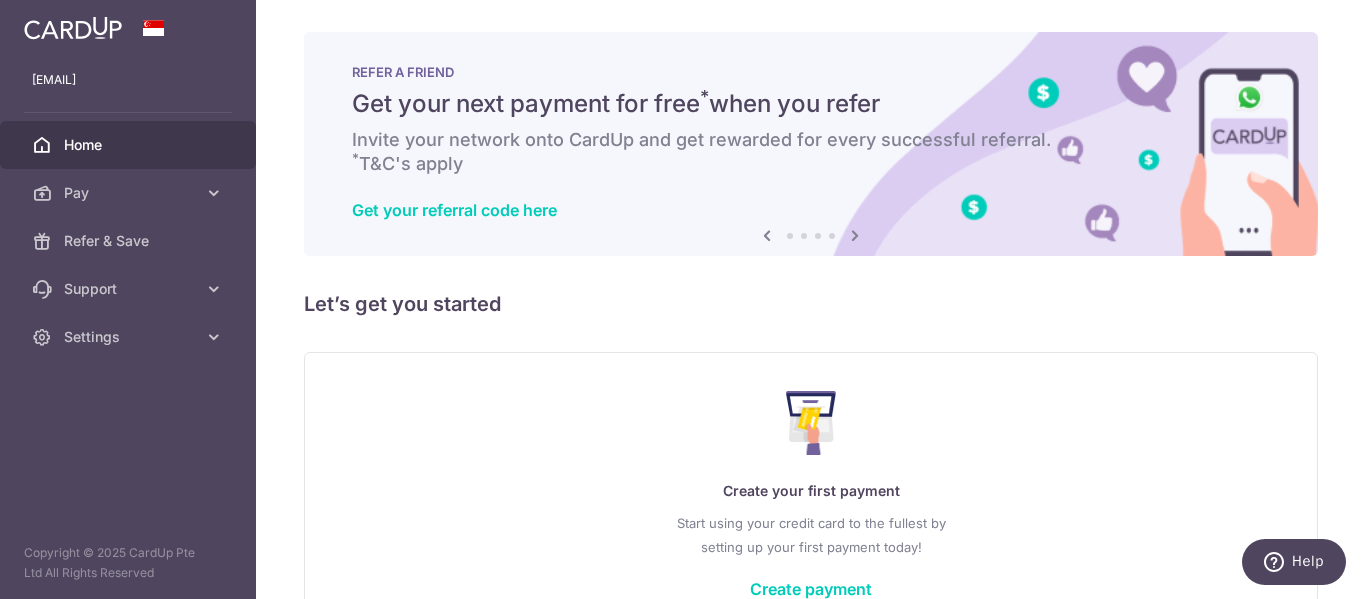 click at bounding box center (855, 235) 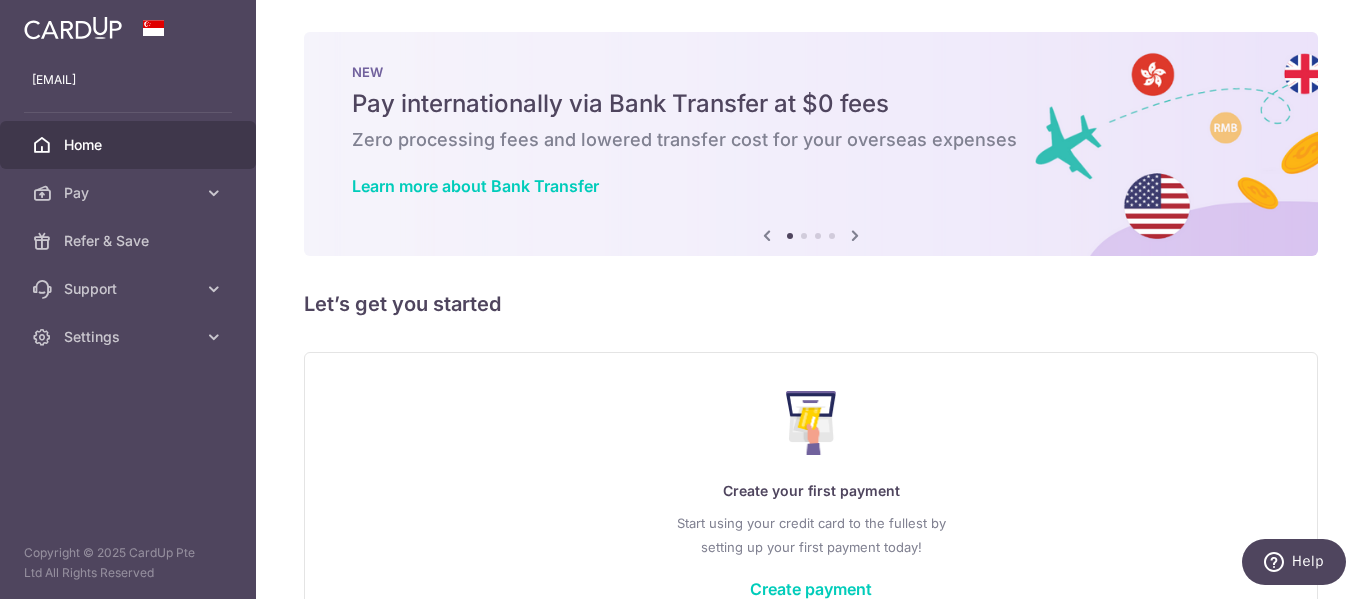 click at bounding box center [855, 235] 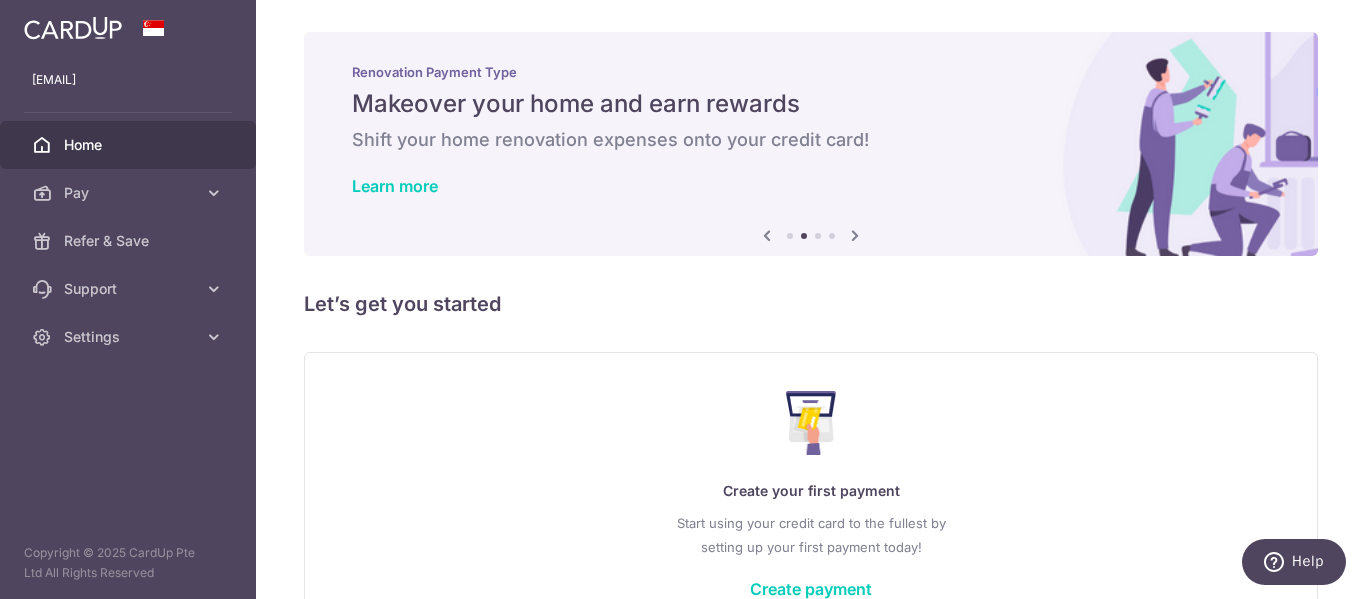 click at bounding box center [855, 235] 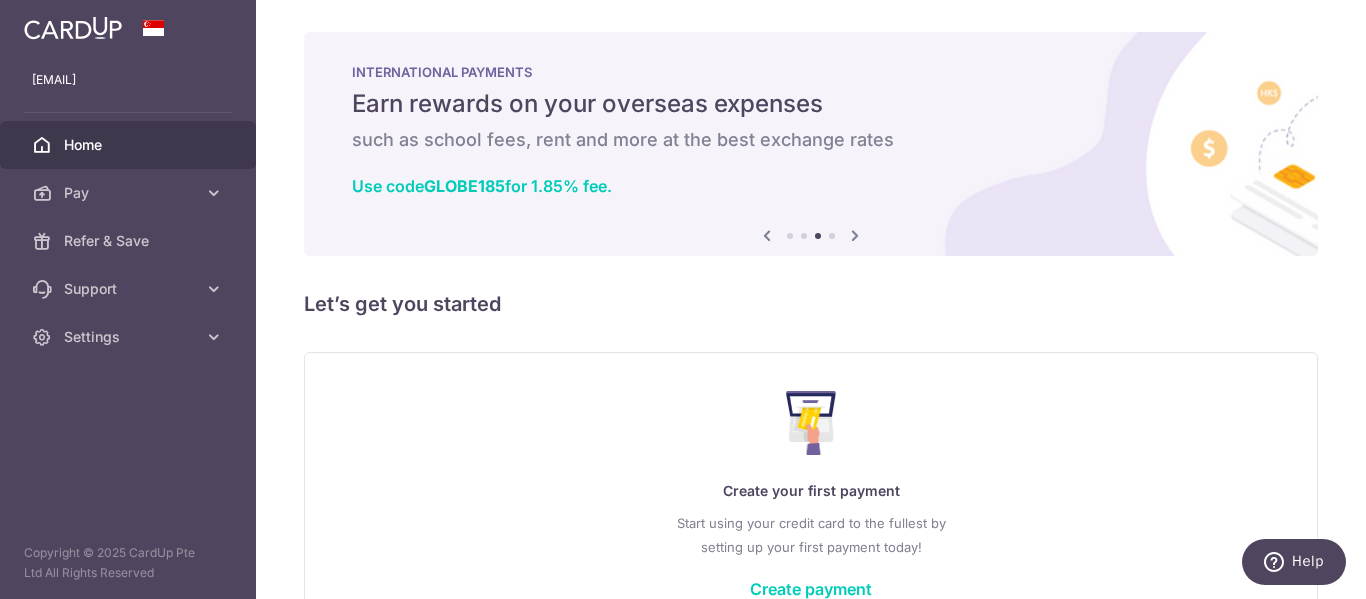 click at bounding box center (855, 235) 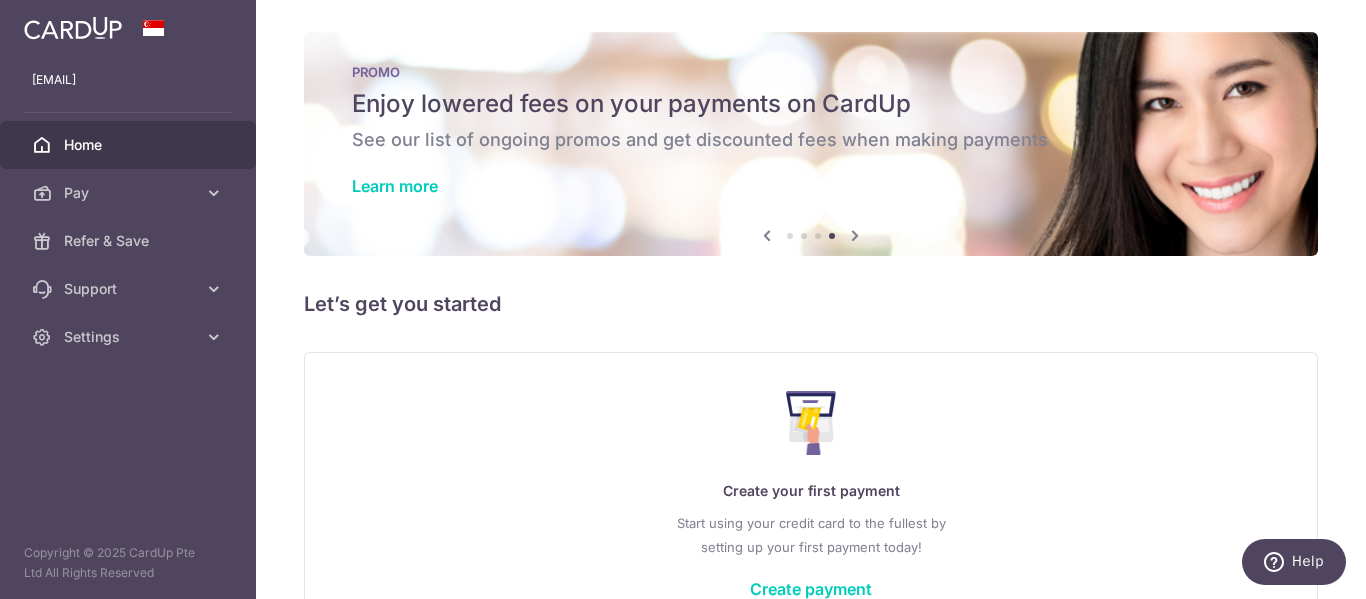 click at bounding box center [855, 235] 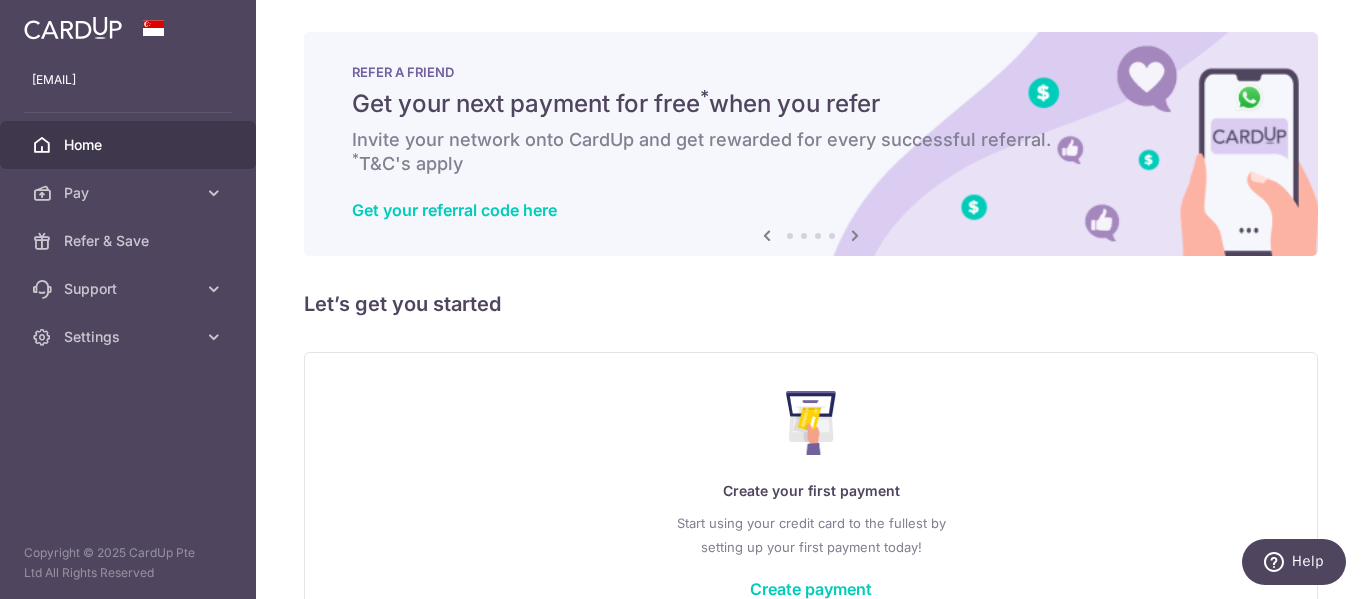 scroll, scrollTop: 131, scrollLeft: 0, axis: vertical 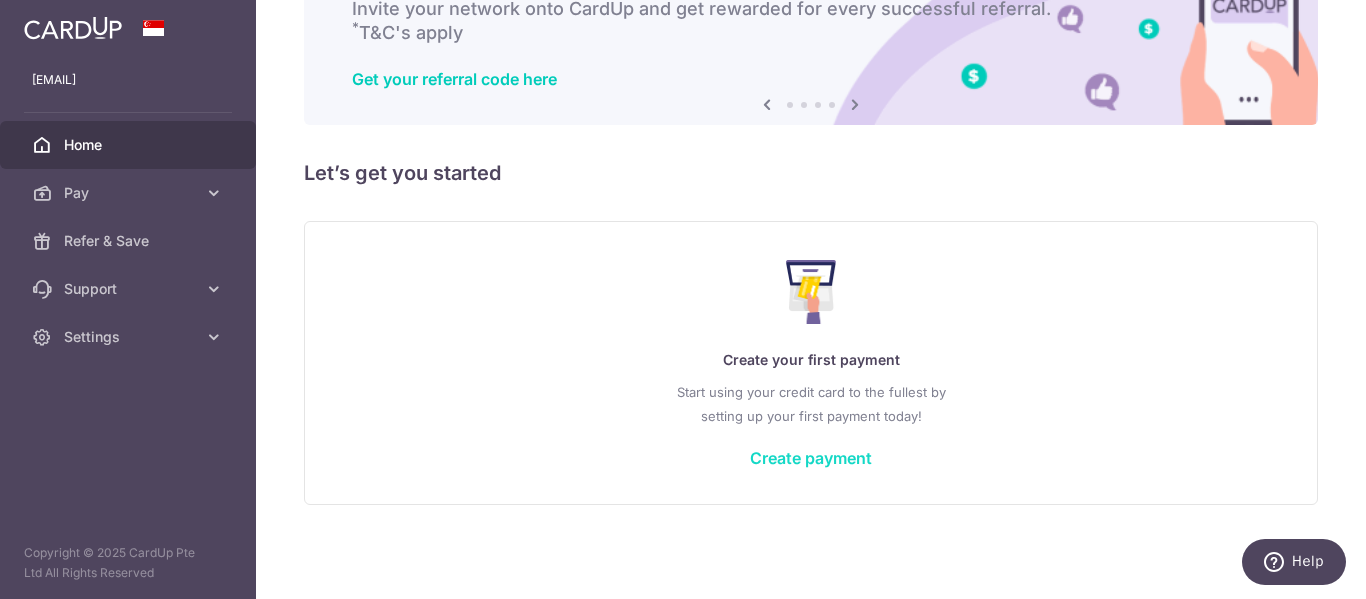 click on "Create payment" at bounding box center [811, 458] 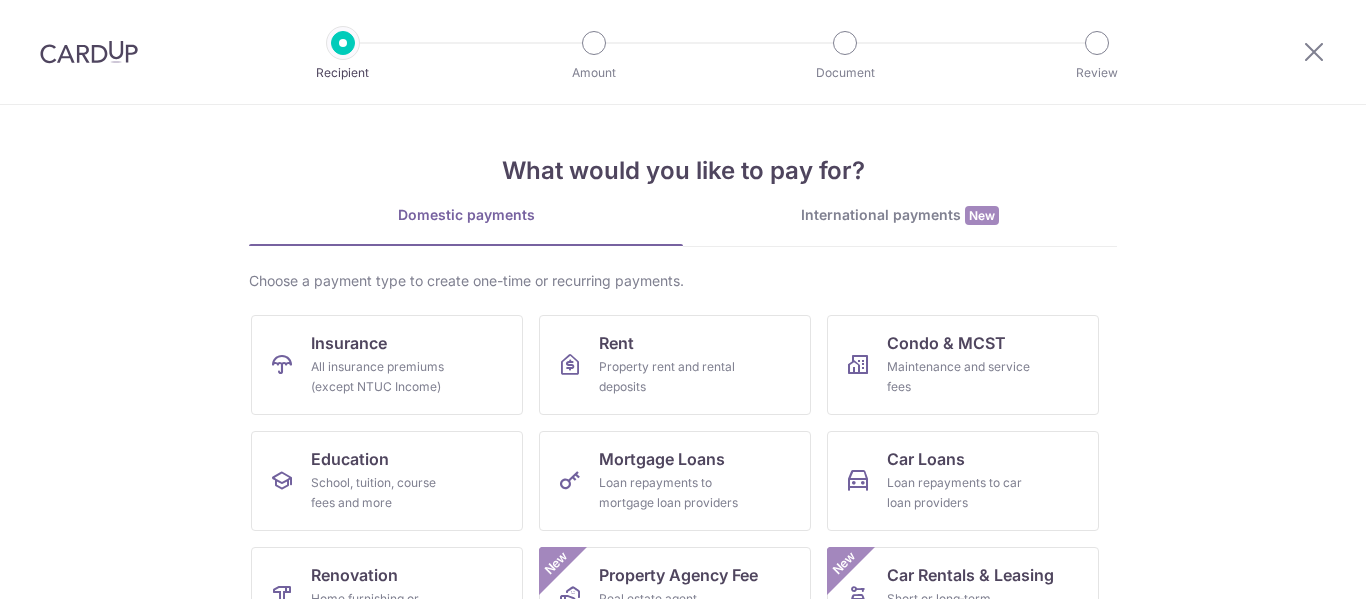 scroll, scrollTop: 0, scrollLeft: 0, axis: both 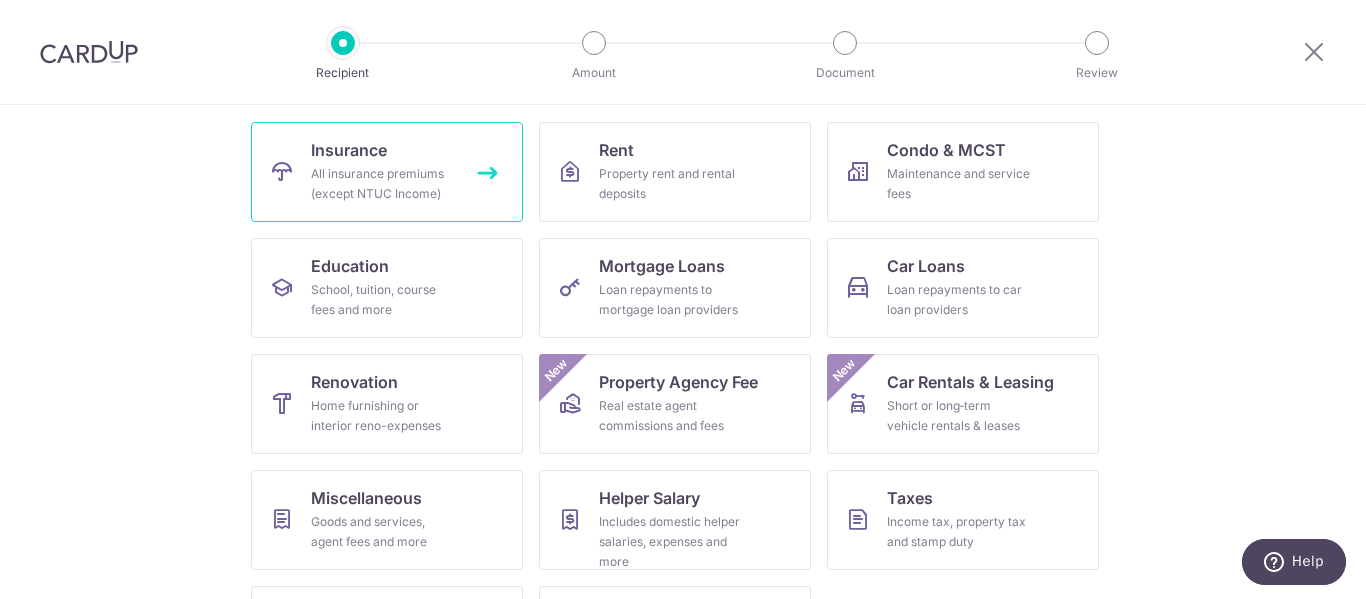 click on "All insurance premiums (except NTUC Income)" at bounding box center (383, 184) 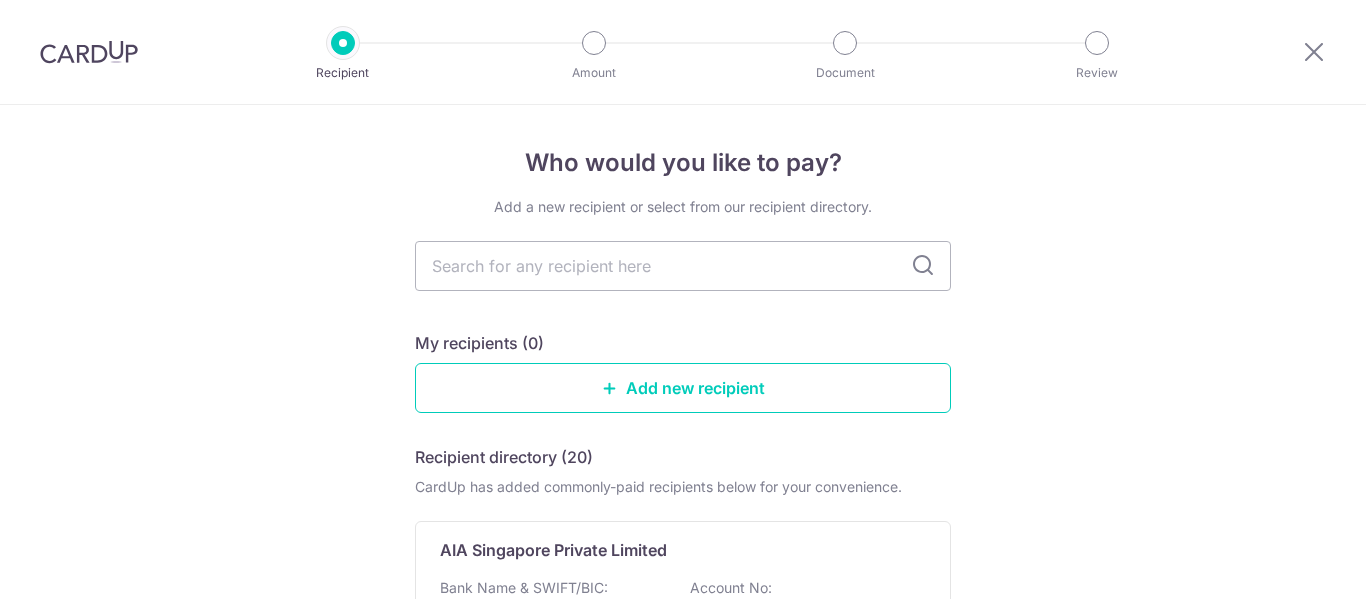 scroll, scrollTop: 0, scrollLeft: 0, axis: both 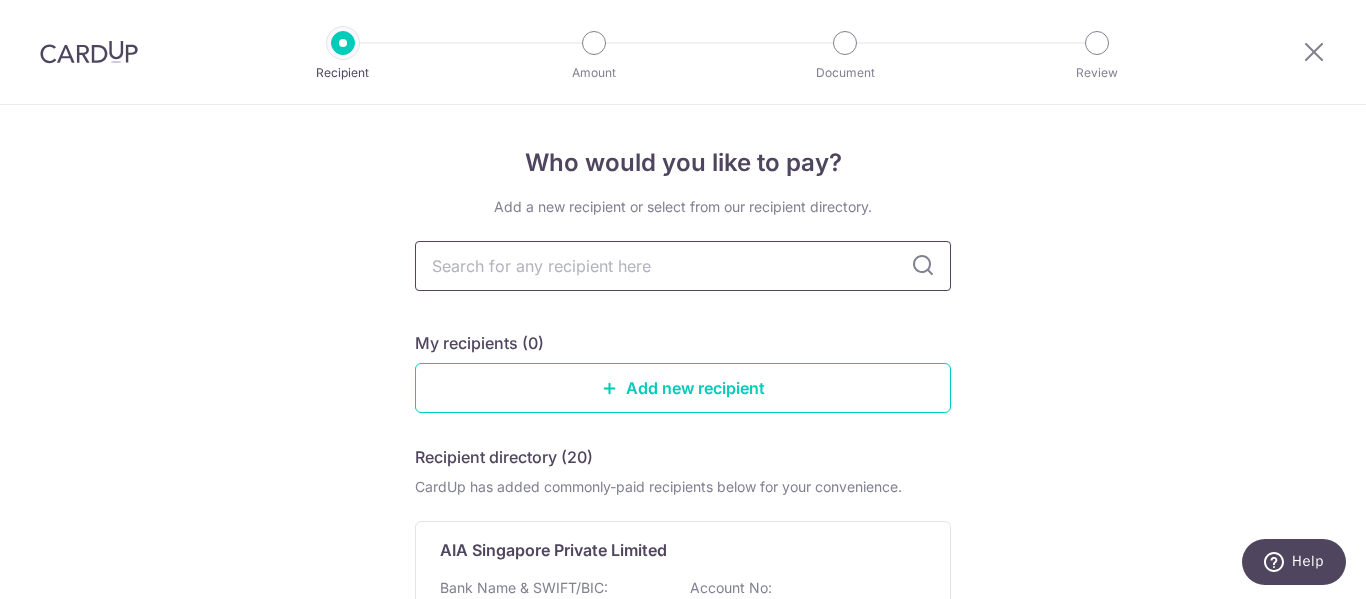 click at bounding box center (683, 266) 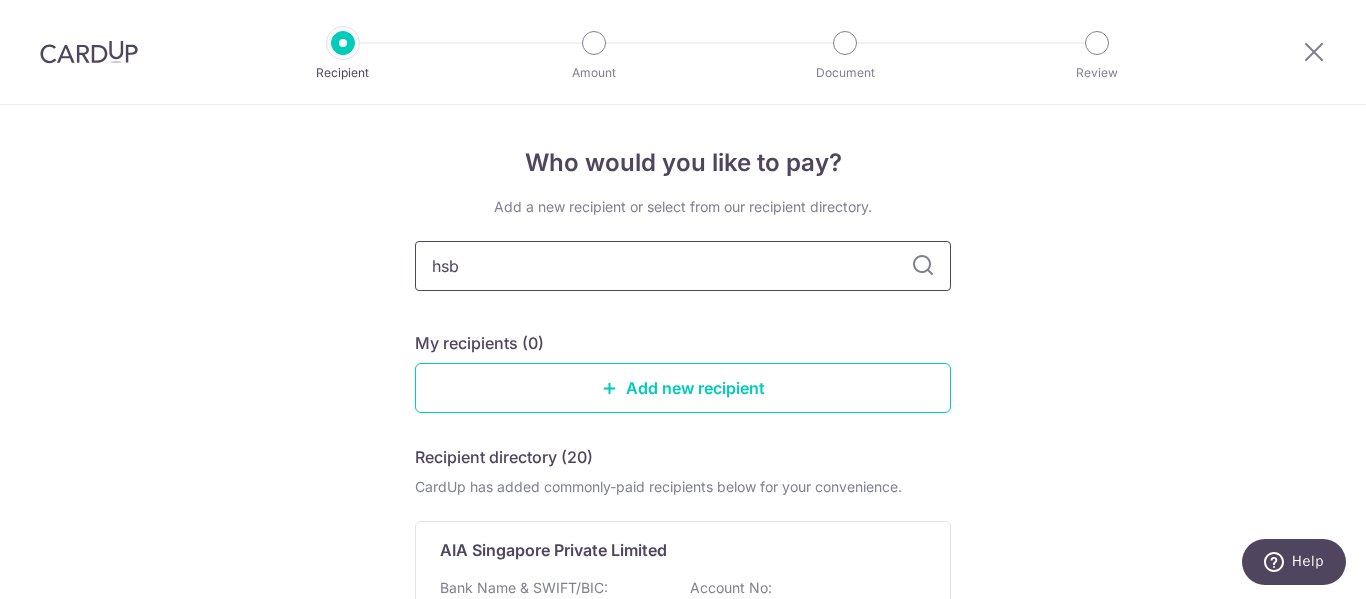 type on "hsbc" 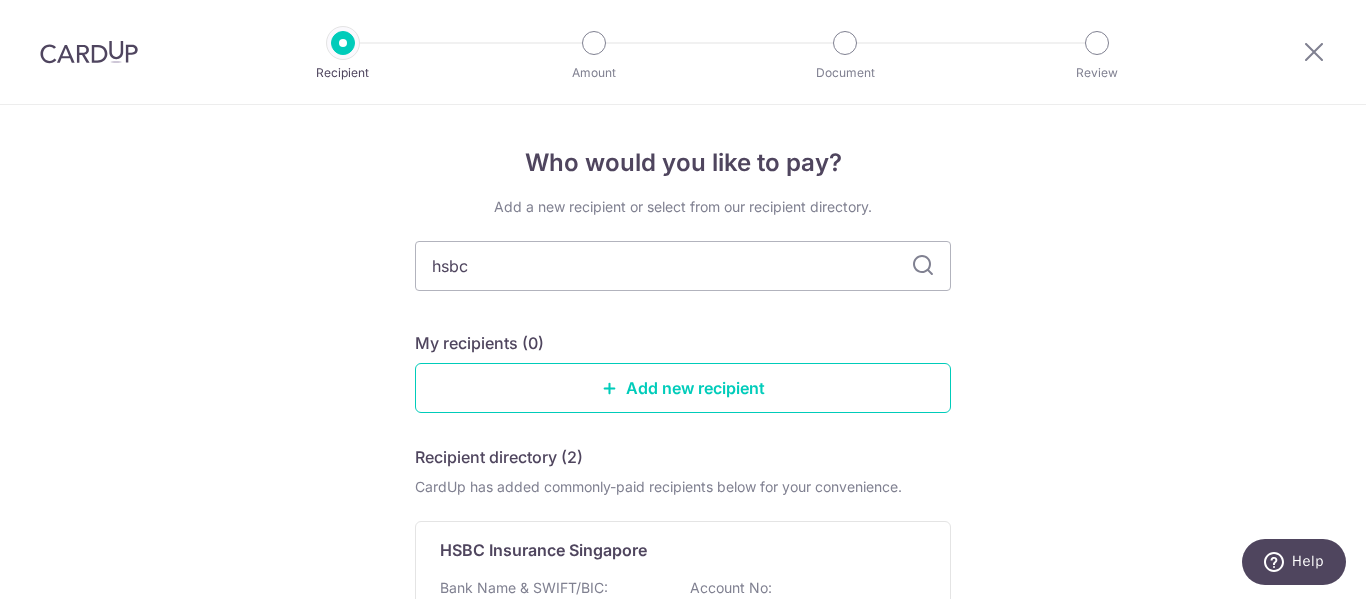 click at bounding box center (923, 266) 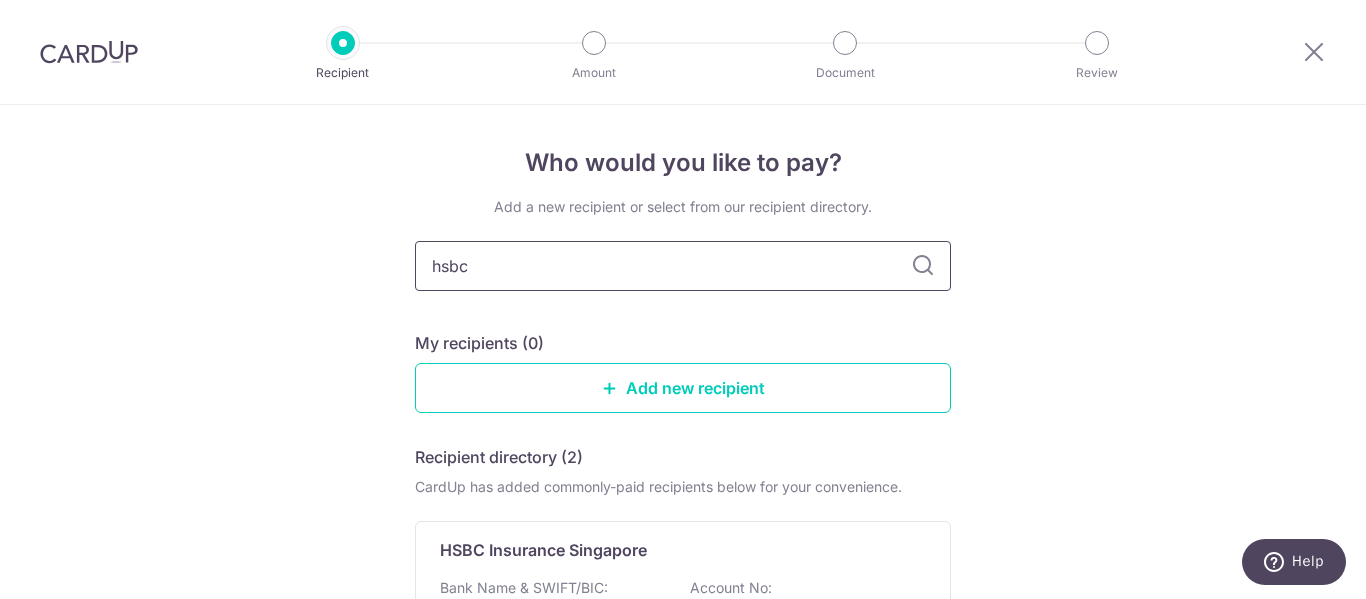 click on "hsbc" at bounding box center [683, 266] 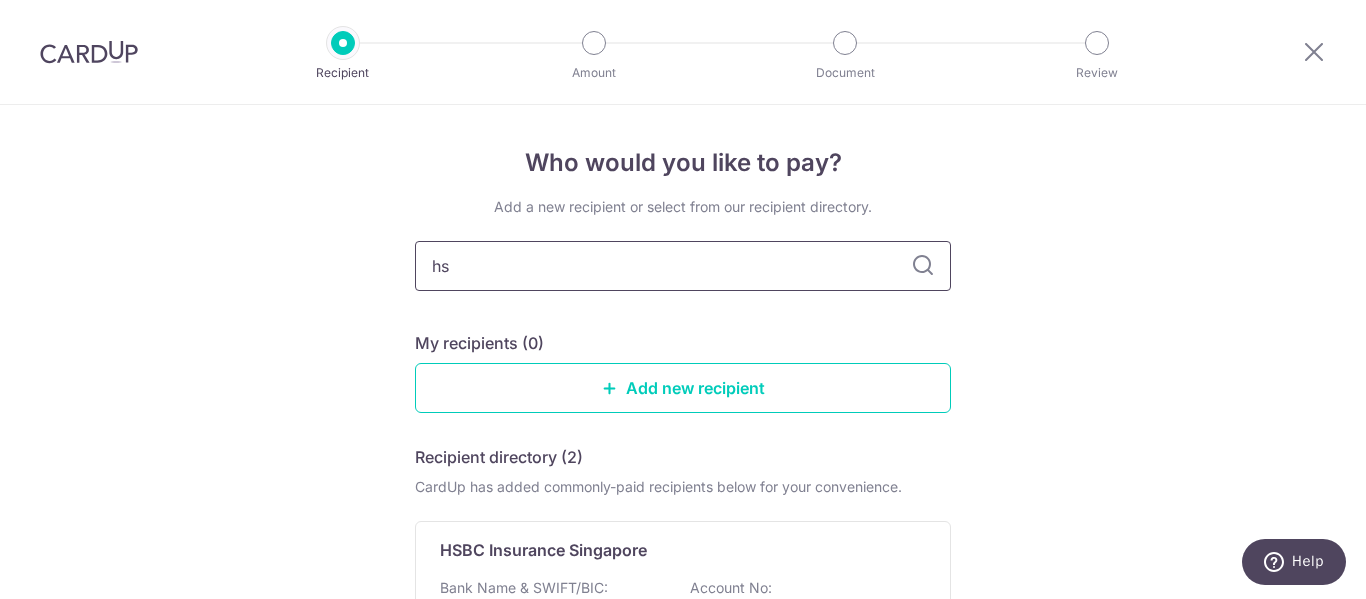 type on "h" 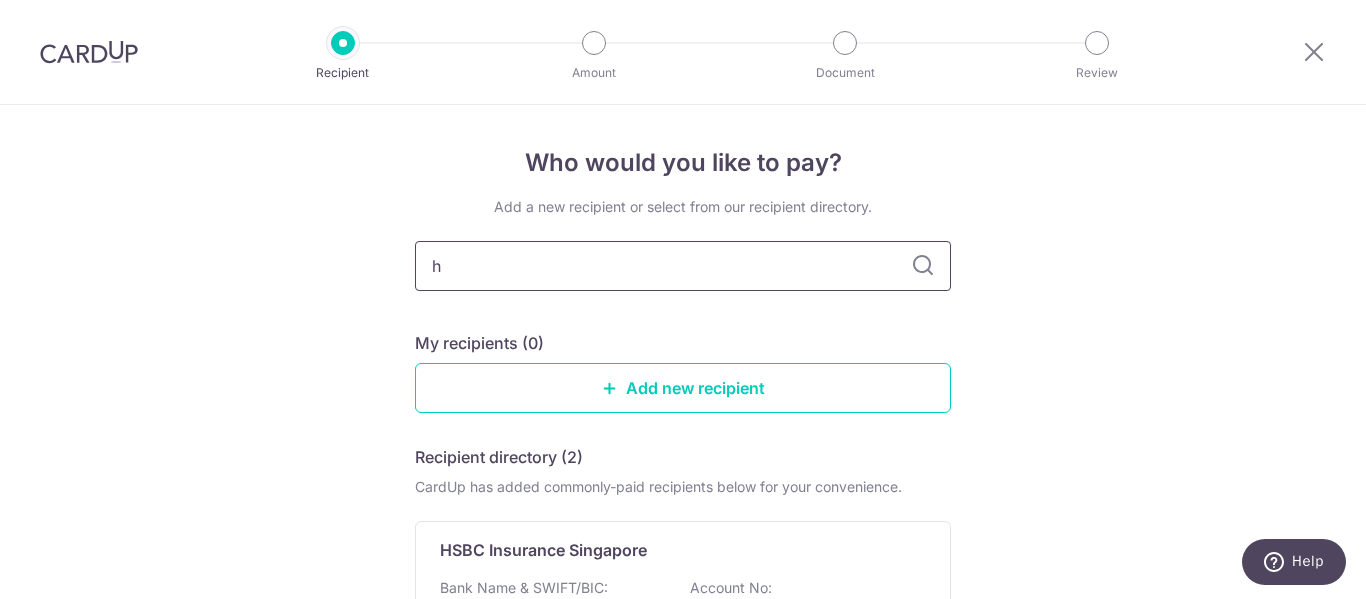 type 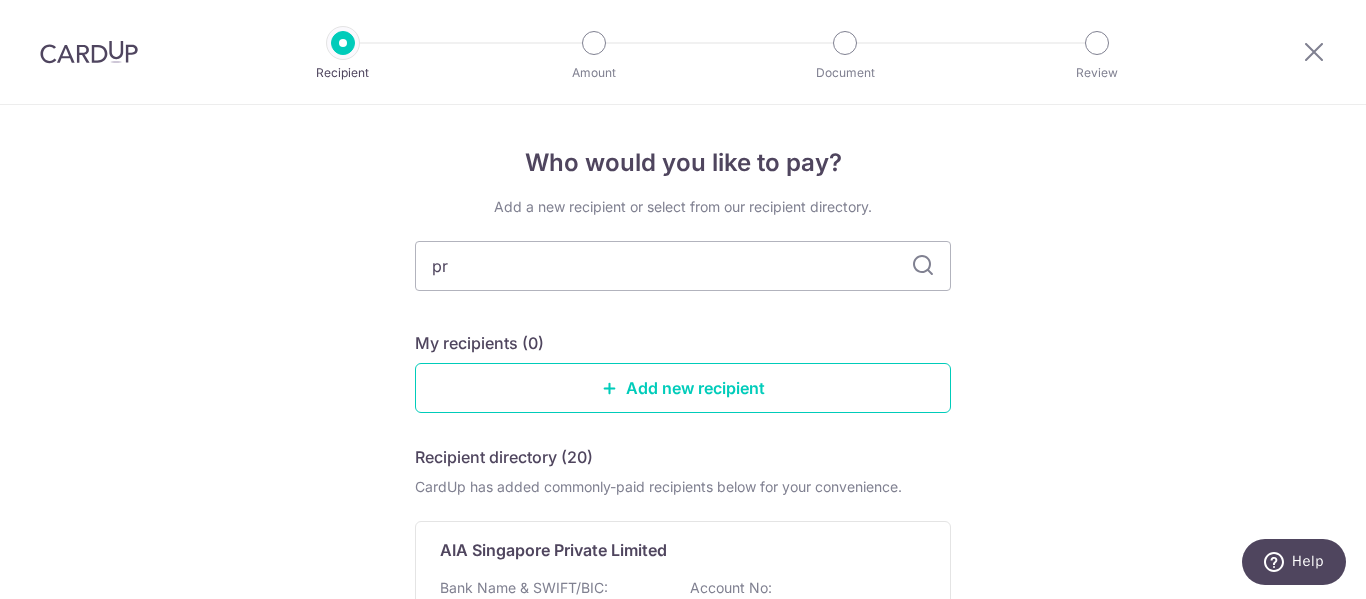 type on "pru" 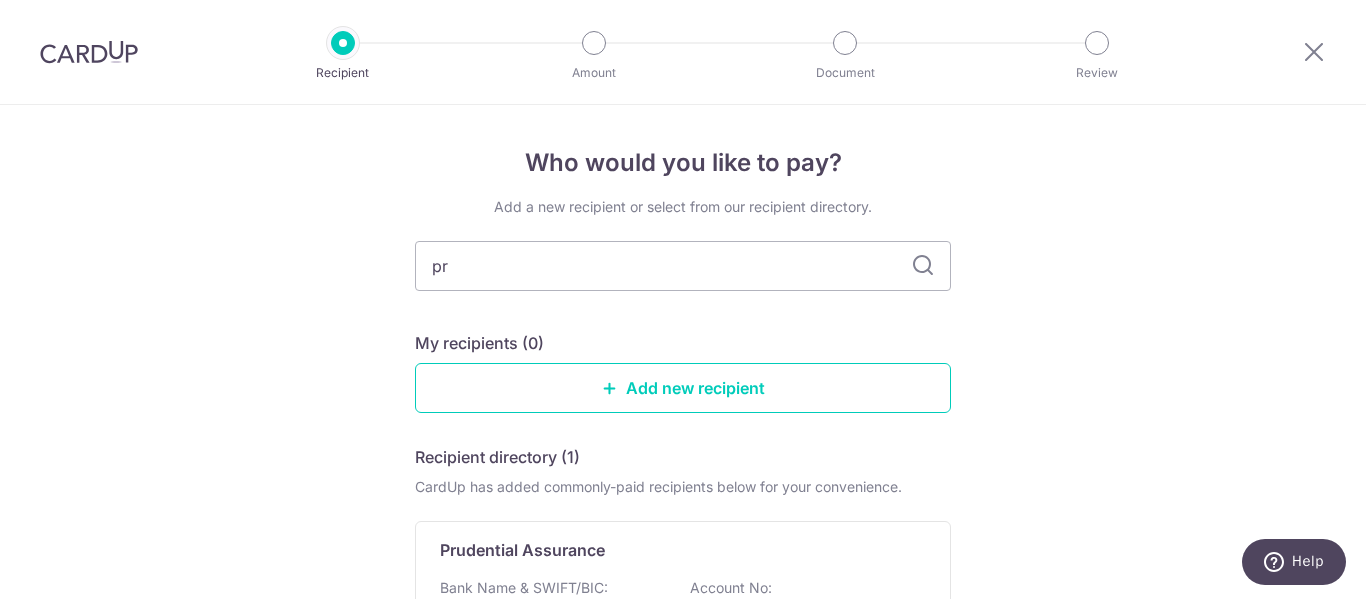 type on "p" 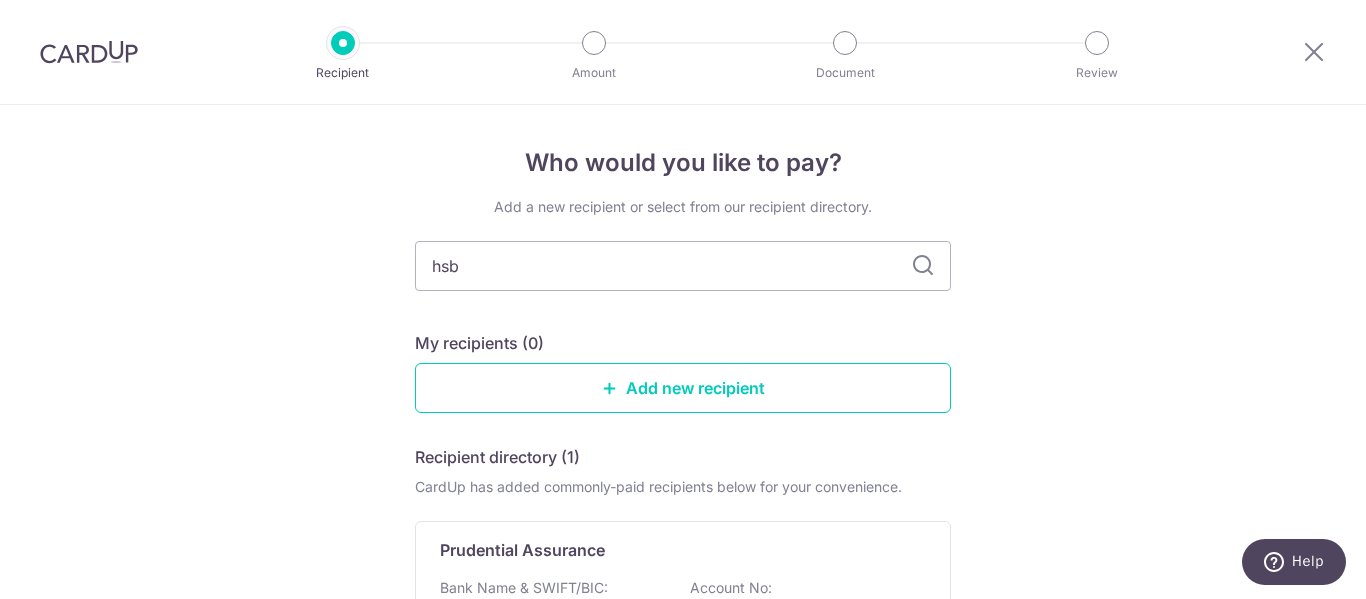 type on "hsbc" 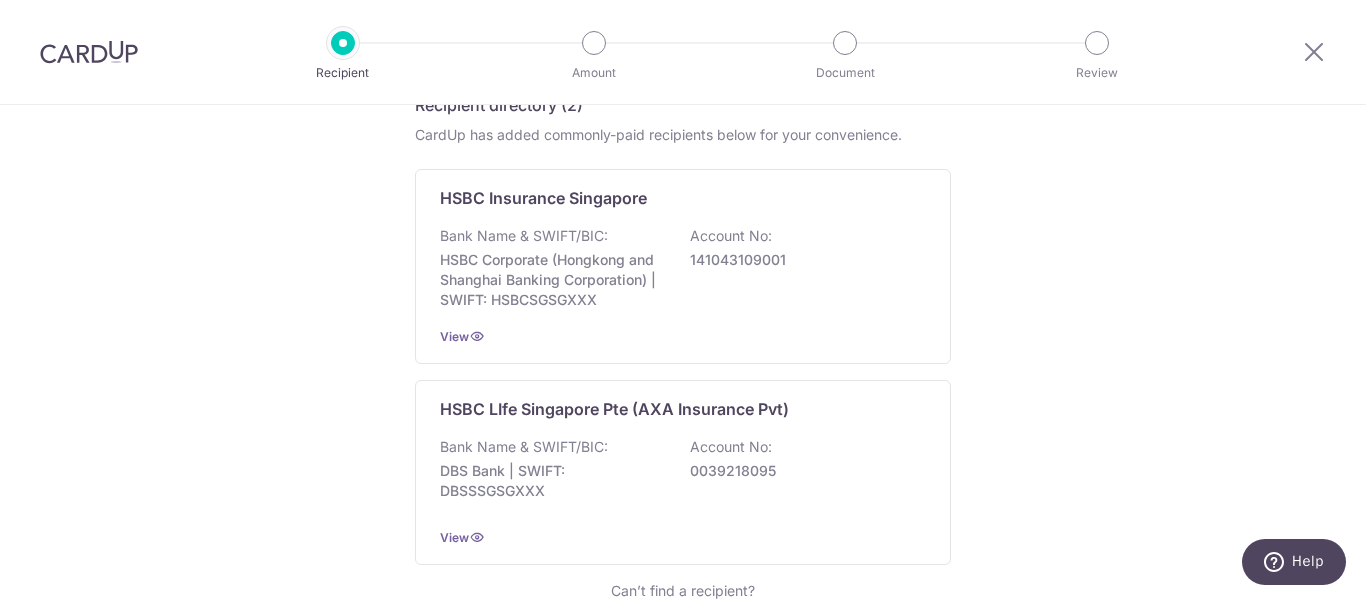 scroll, scrollTop: 0, scrollLeft: 0, axis: both 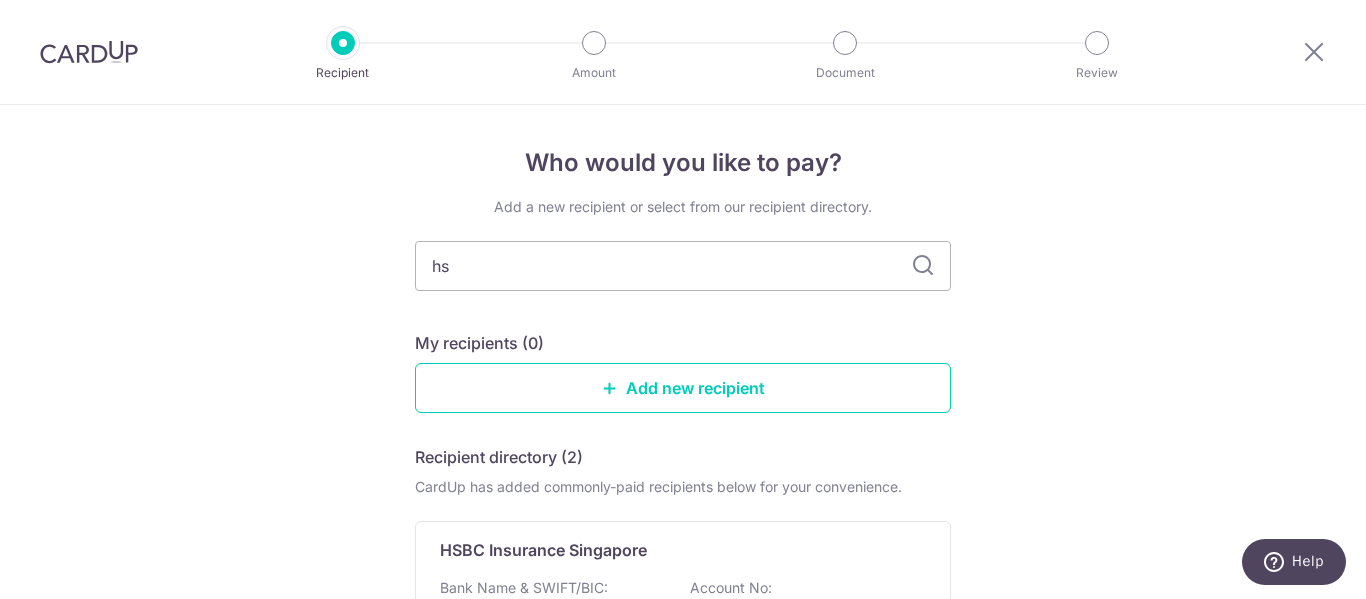 type on "h" 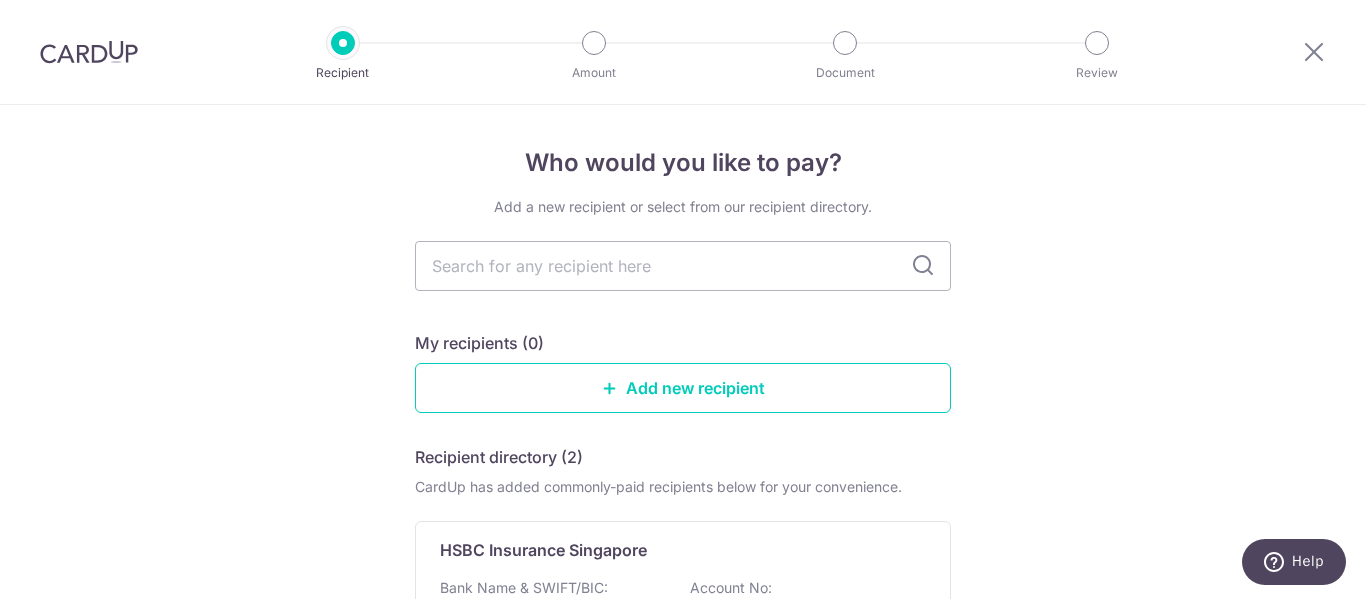 type on "t" 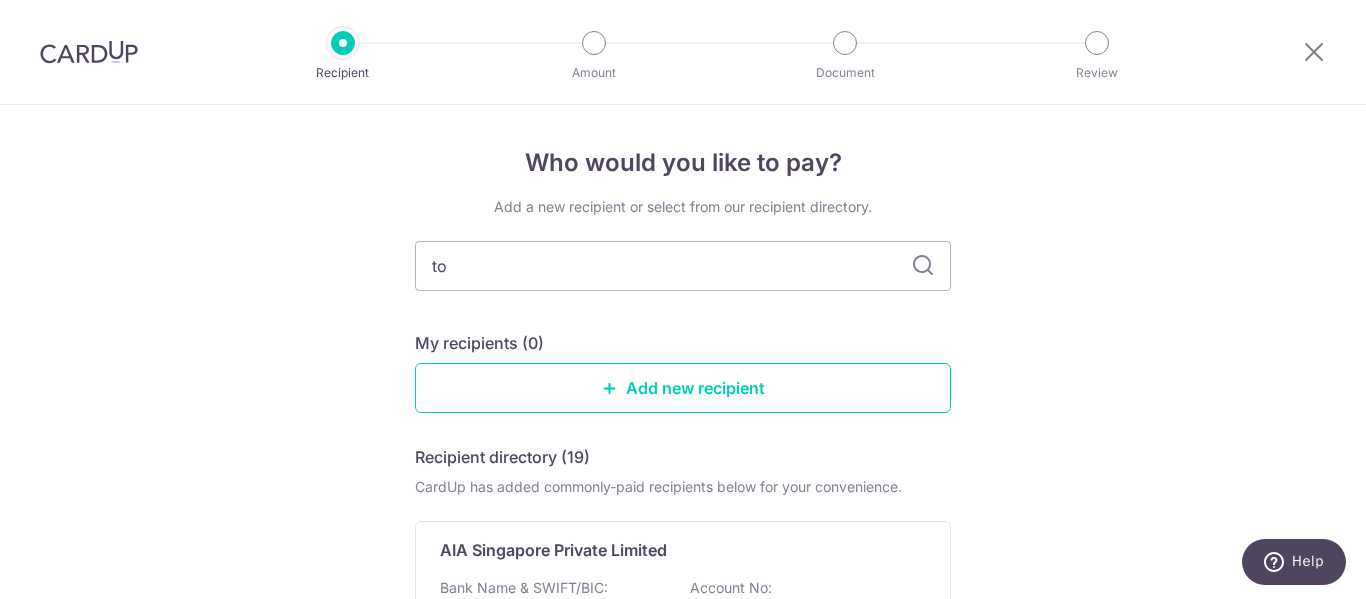 type on "tok" 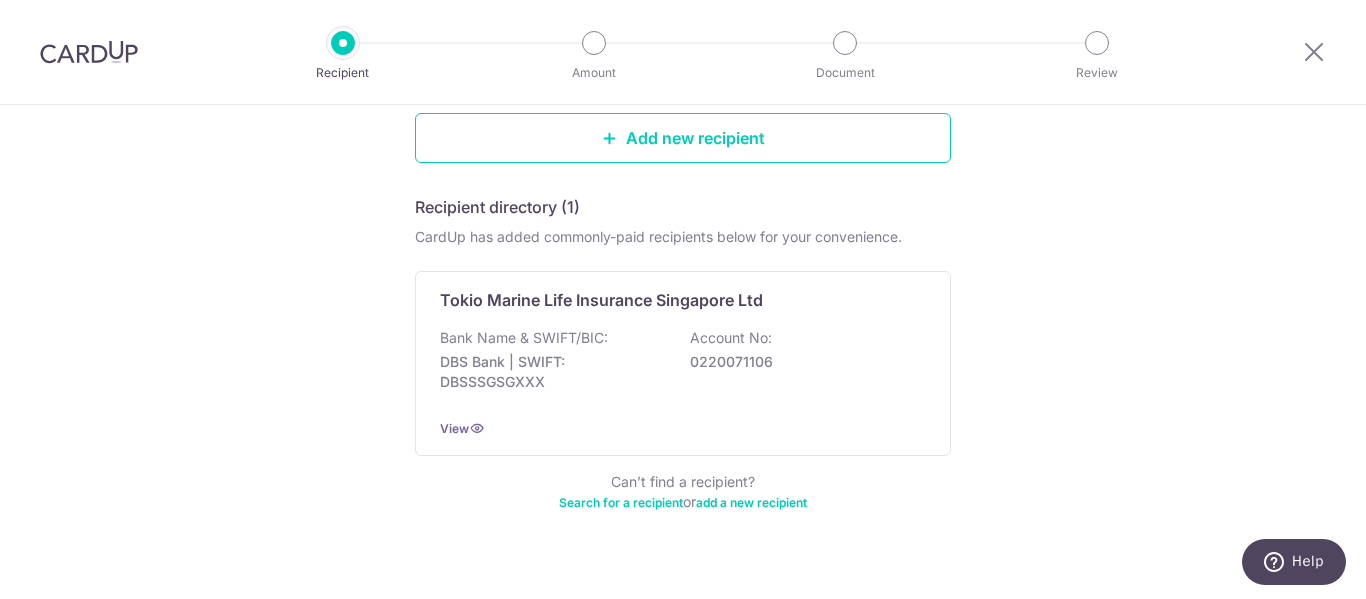 scroll, scrollTop: 251, scrollLeft: 0, axis: vertical 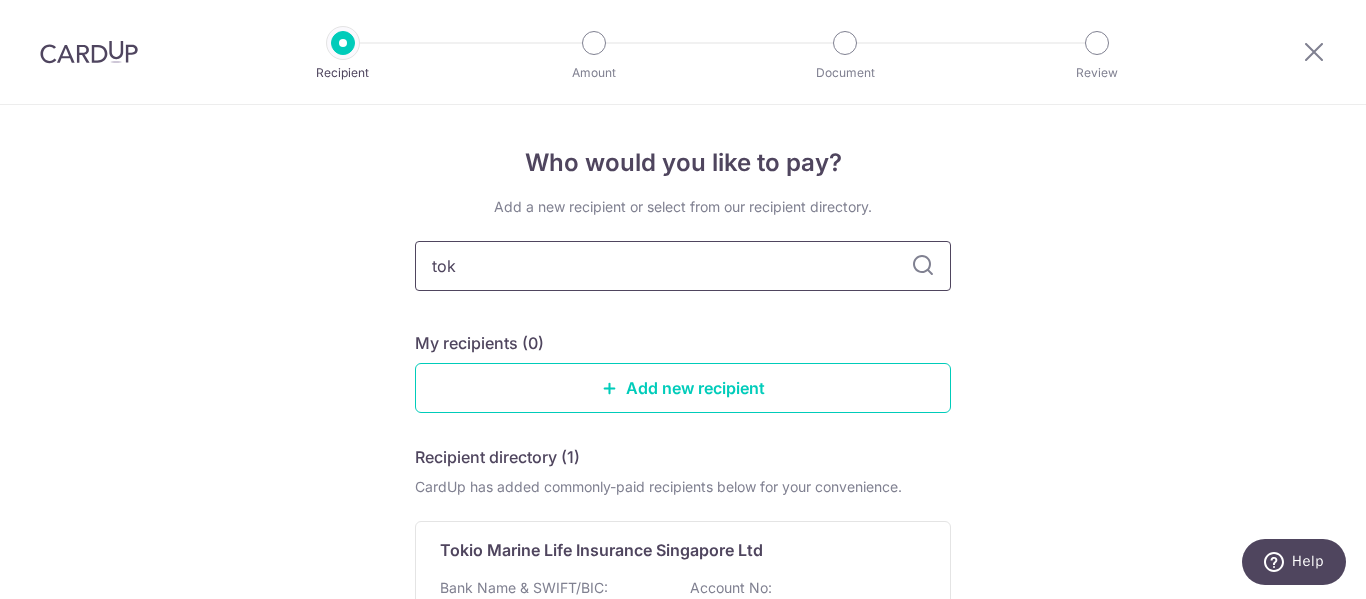 click on "tok" at bounding box center (683, 266) 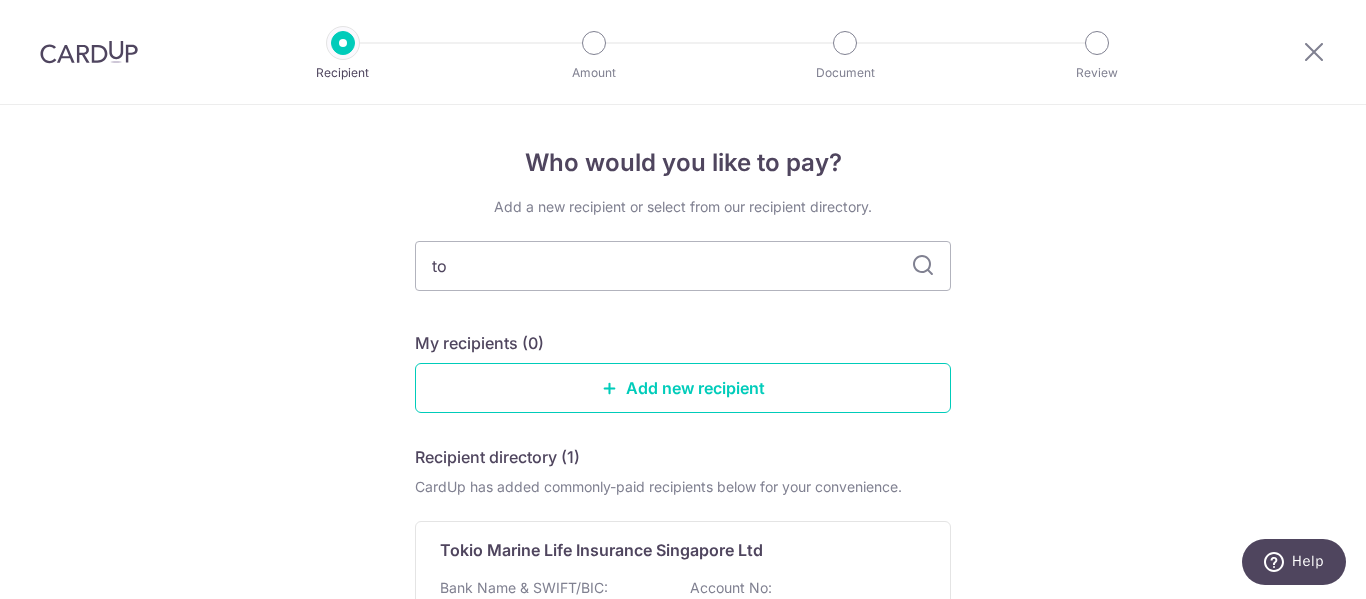 type on "t" 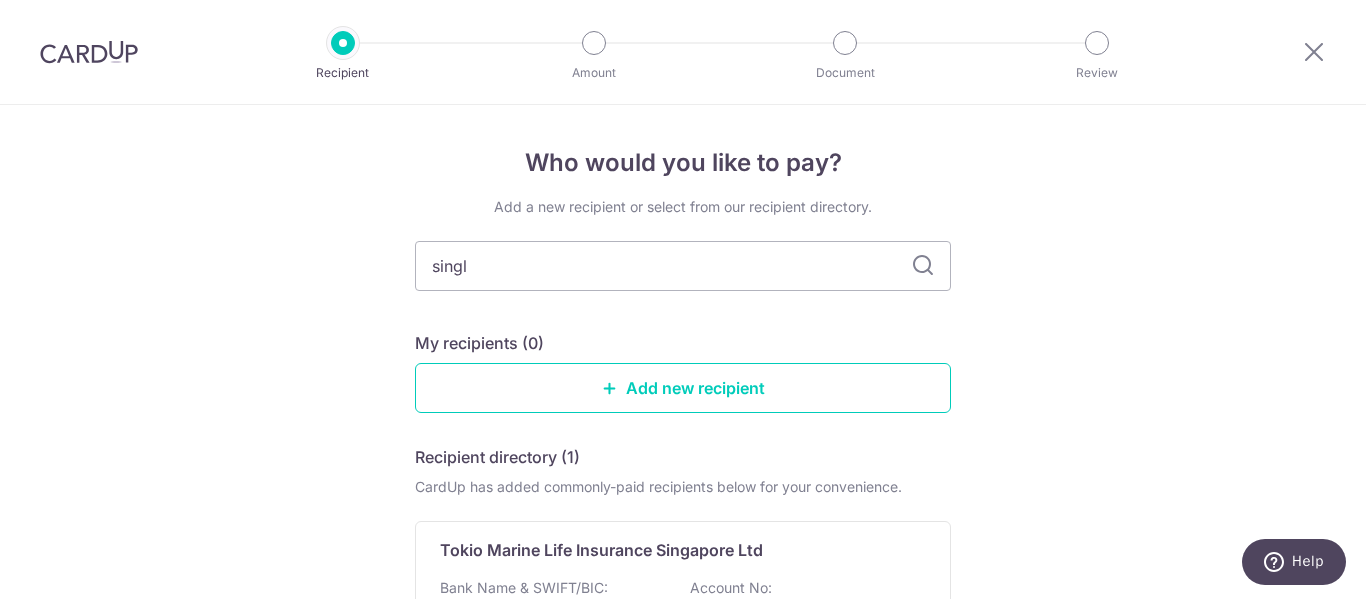 type on "singli" 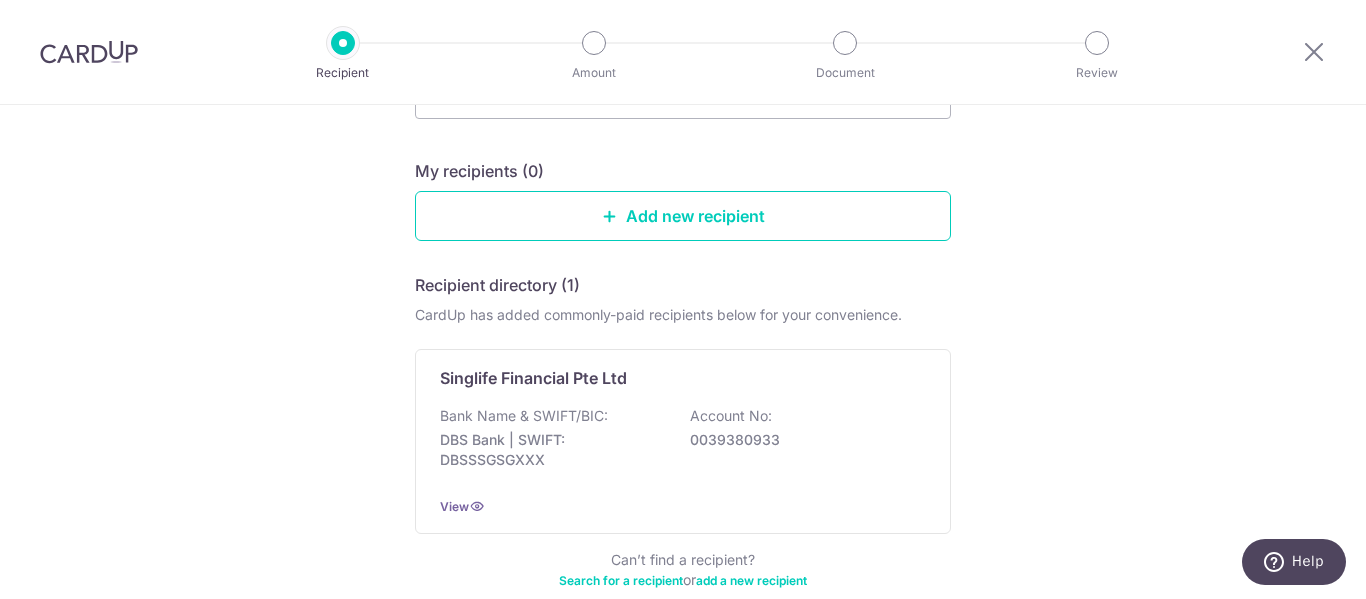 scroll, scrollTop: 182, scrollLeft: 0, axis: vertical 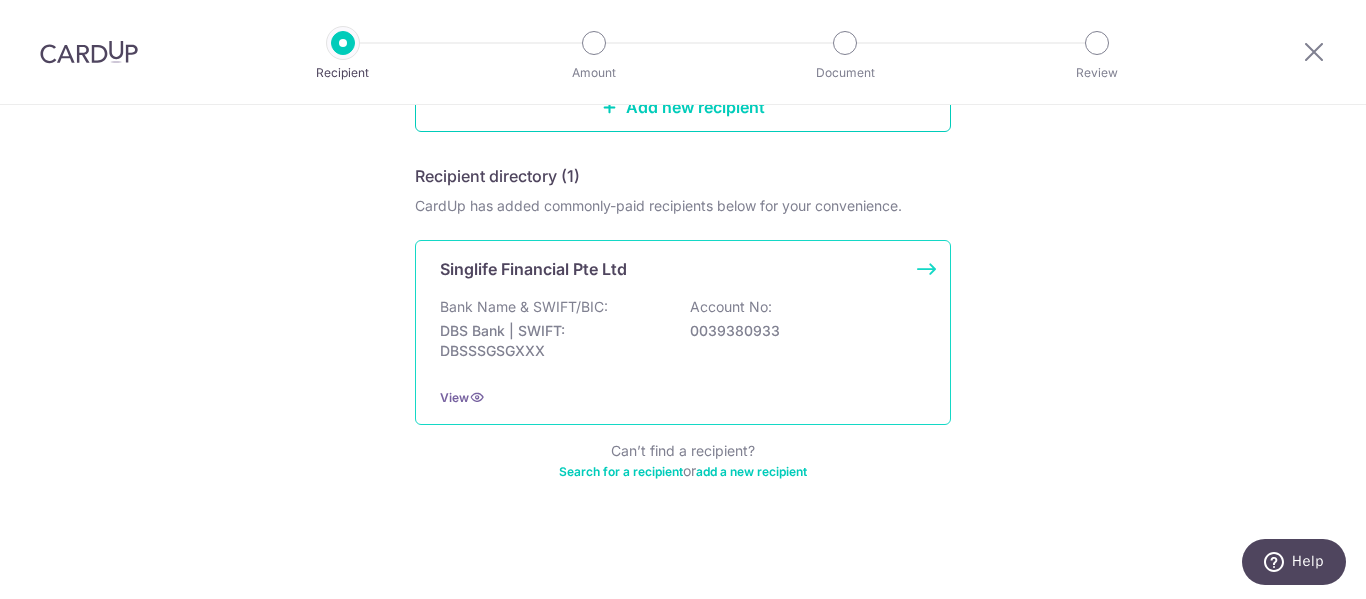 click on "0039380933" at bounding box center (802, 331) 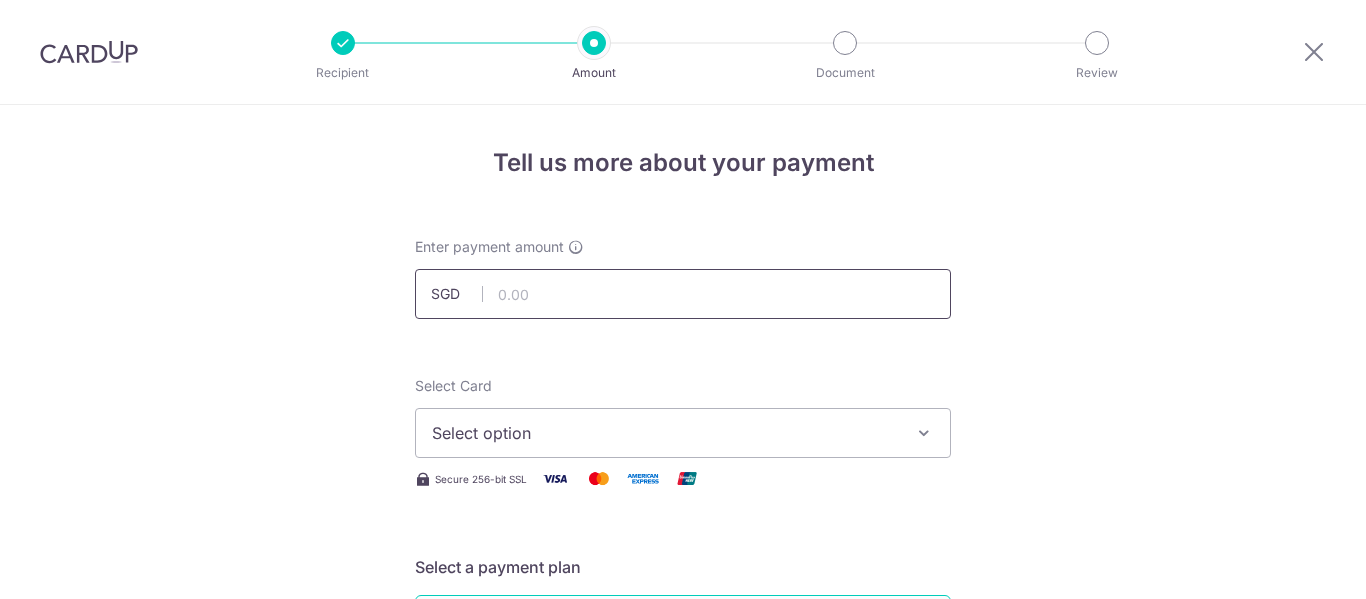 scroll, scrollTop: 0, scrollLeft: 0, axis: both 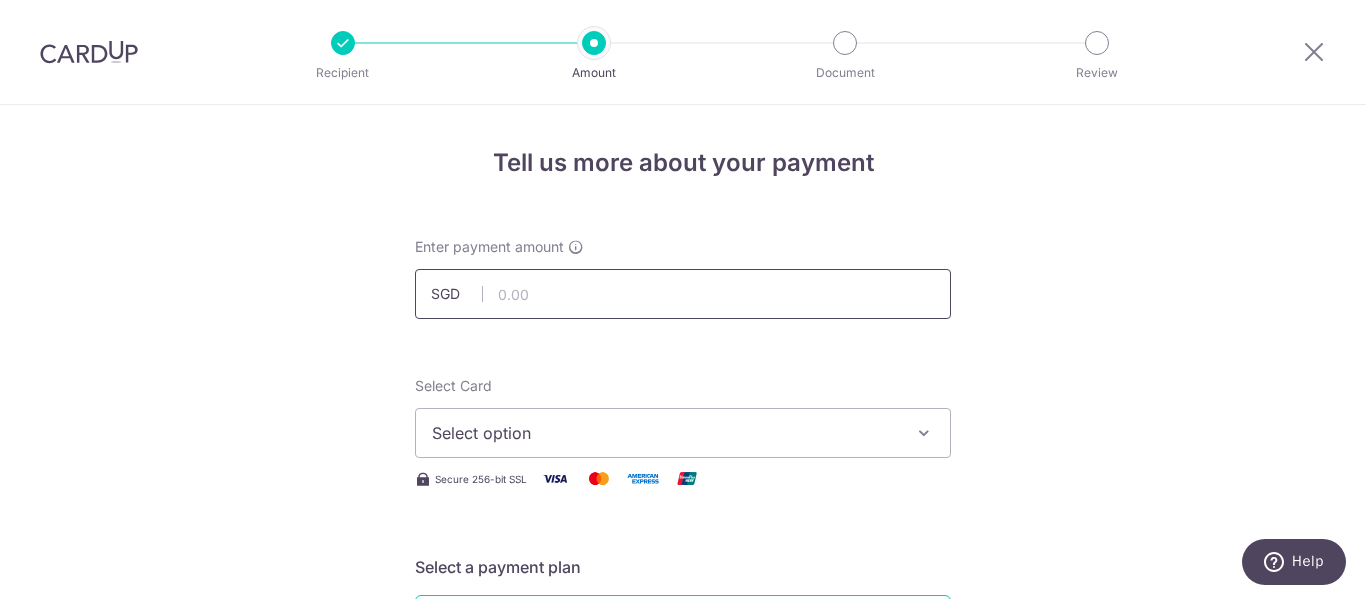 click at bounding box center [683, 294] 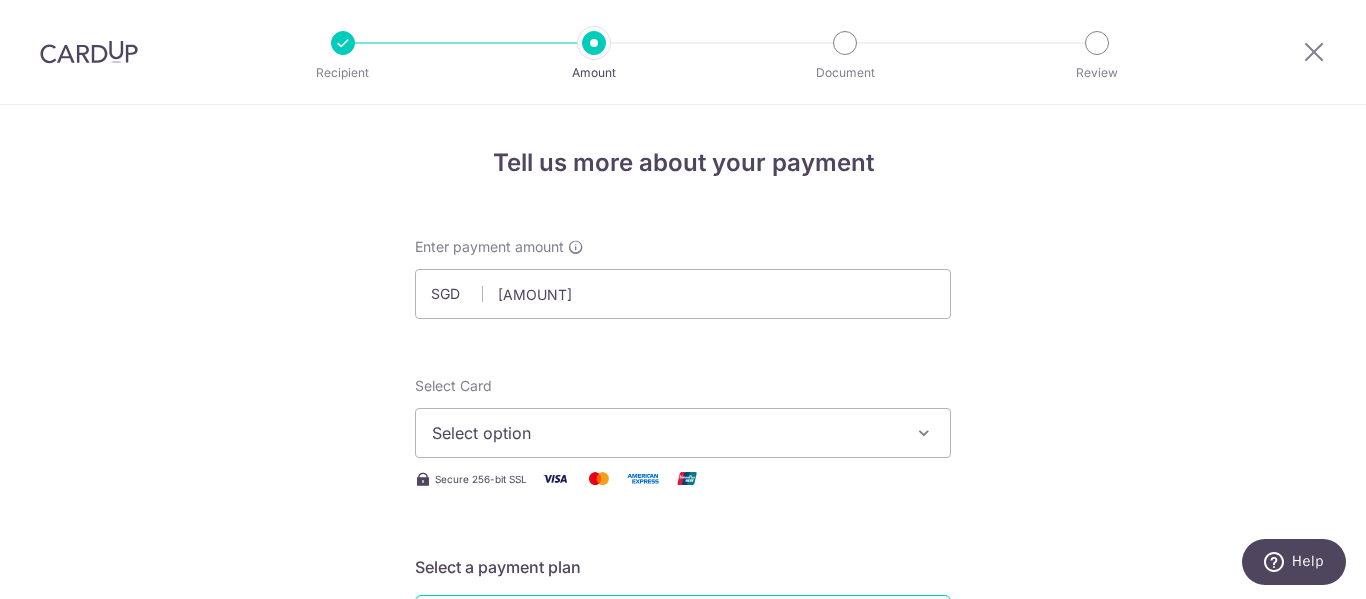 type on "3,076.75" 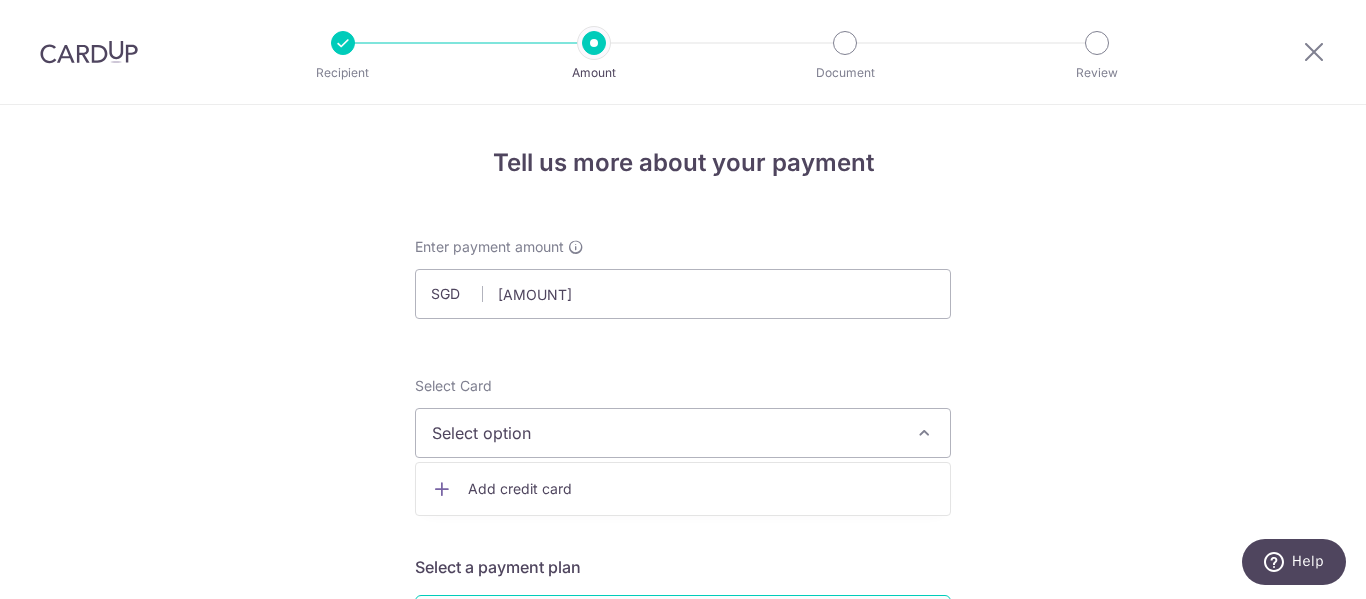 click on "Add credit card" at bounding box center [701, 489] 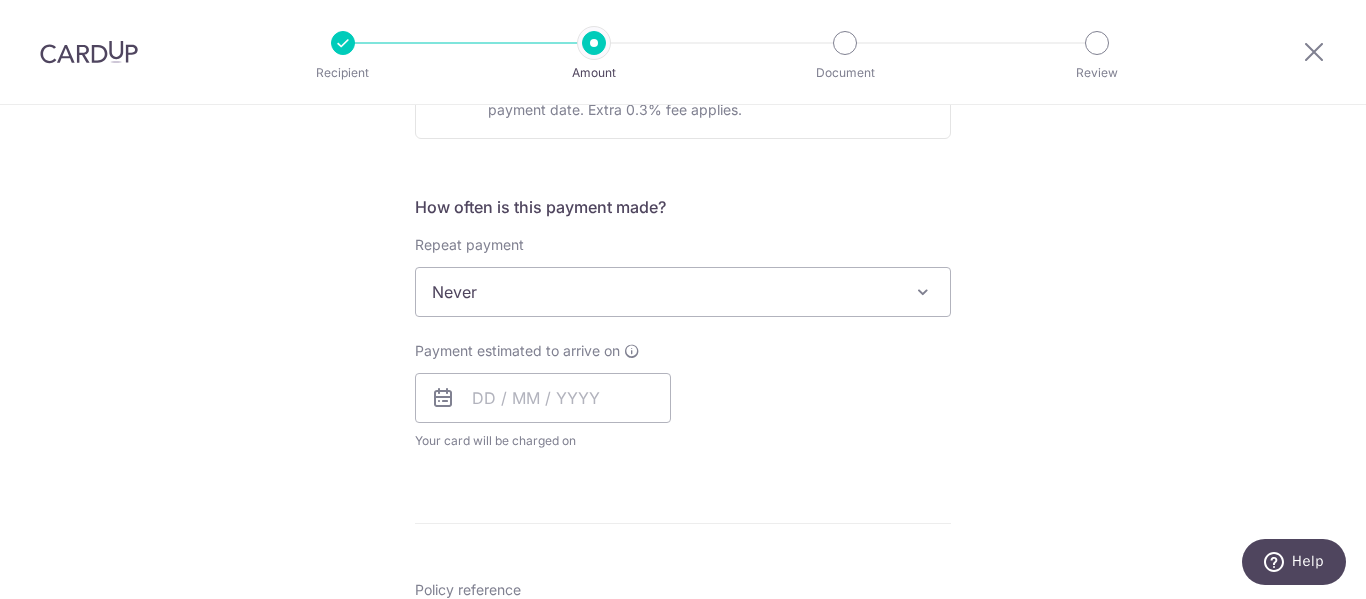 scroll, scrollTop: 1238, scrollLeft: 0, axis: vertical 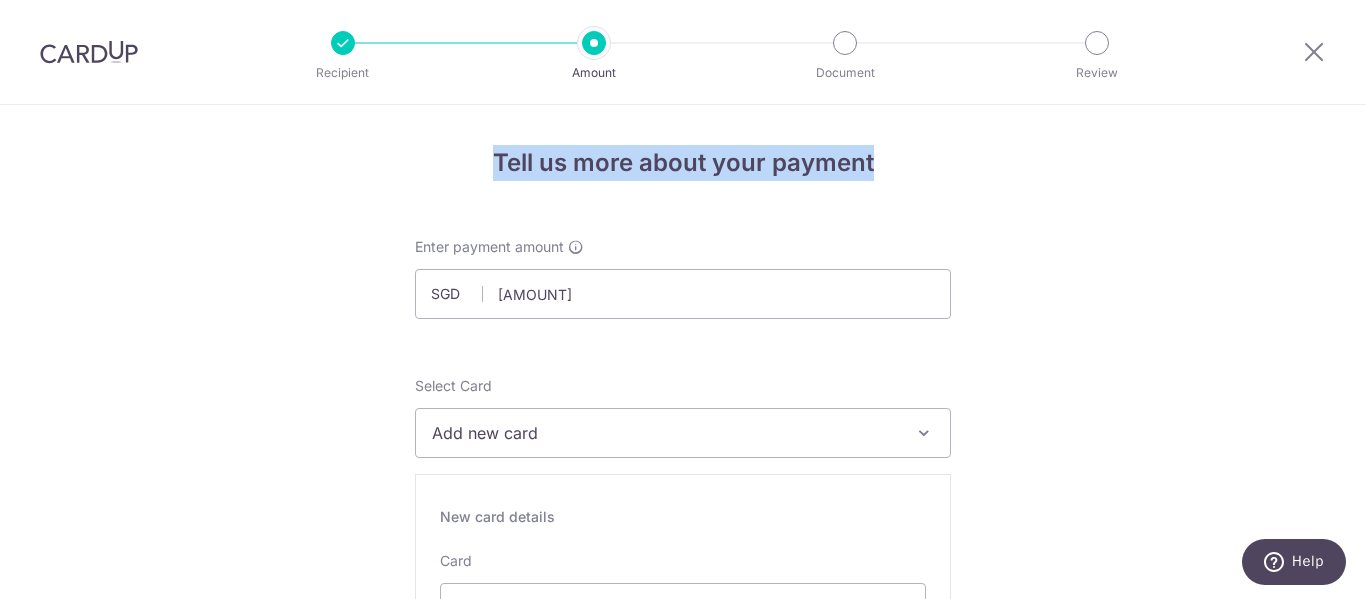 drag, startPoint x: 1365, startPoint y: 67, endPoint x: 1363, endPoint y: 110, distance: 43.046486 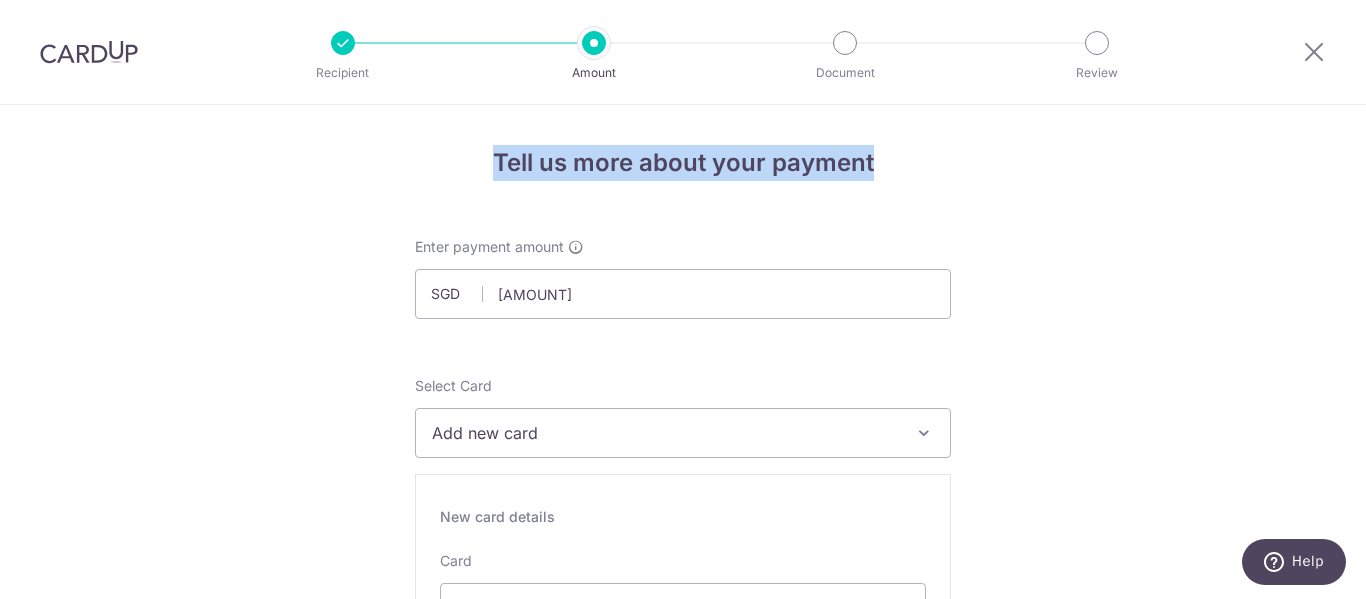 click on "Add new card" at bounding box center (683, 433) 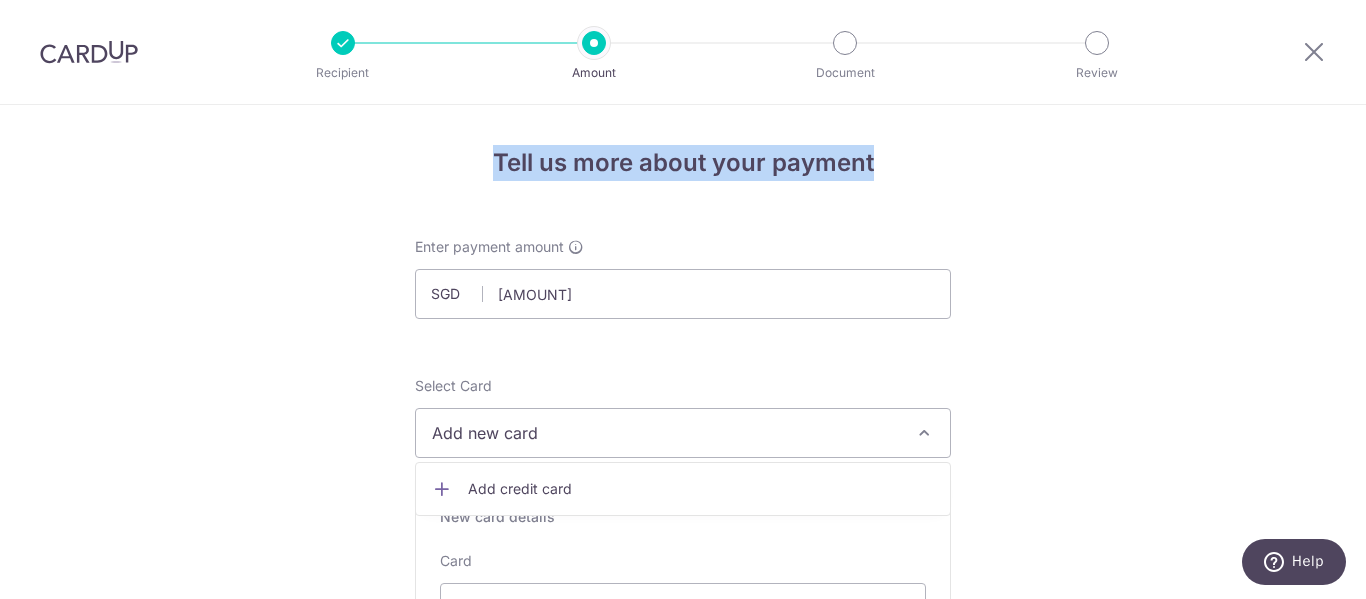 click on "Add credit card" at bounding box center [701, 489] 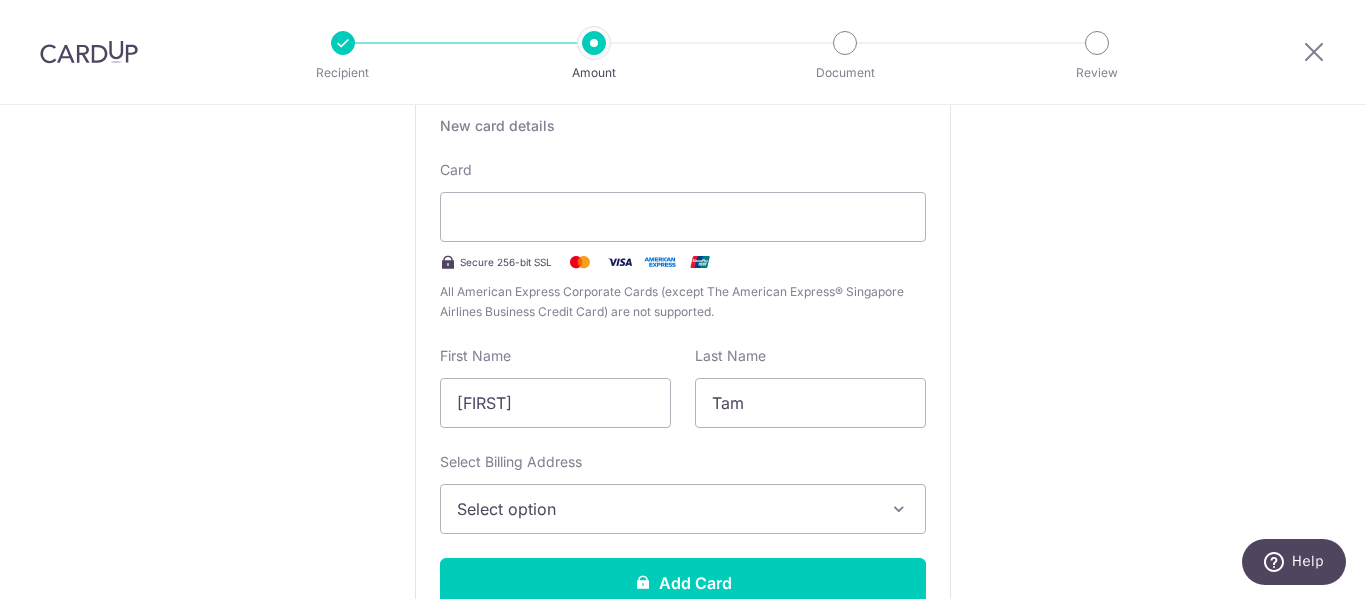 scroll, scrollTop: 401, scrollLeft: 0, axis: vertical 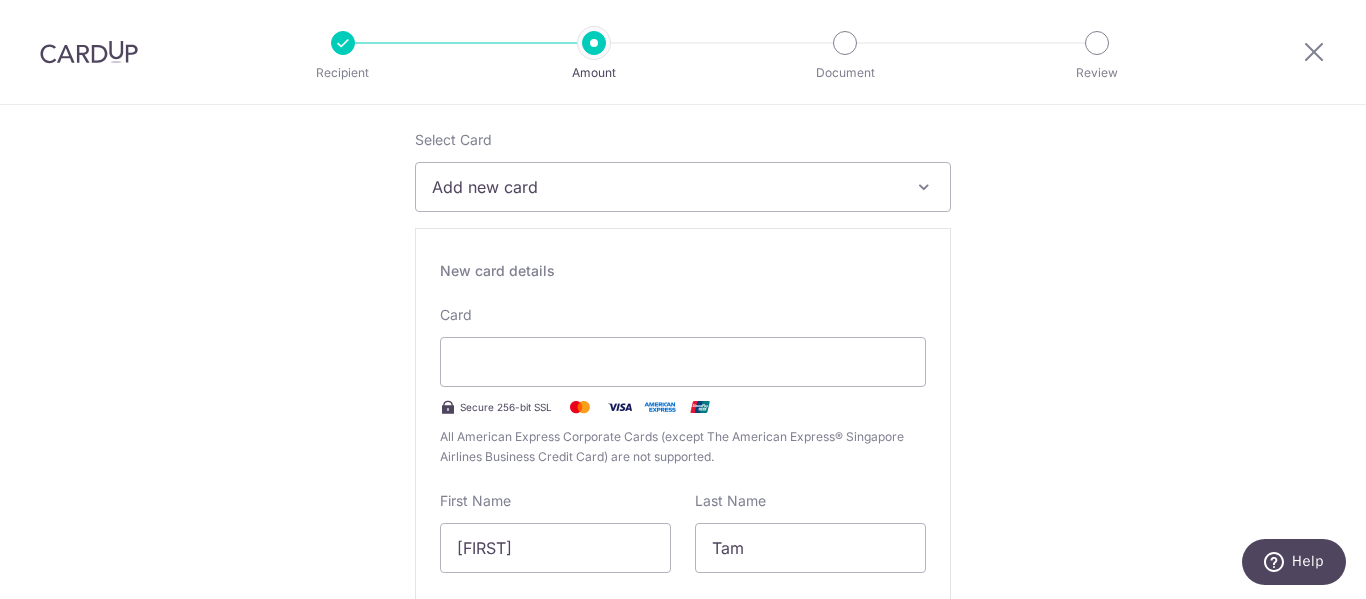 click on "Tell us more about your payment
Enter payment amount
SGD
3,076.75
3076.75
Select Card
Add new card
Add credit card
Secure 256-bit SSL
Text
New card details
Card
Secure 256-bit SSL" at bounding box center [683, 1038] 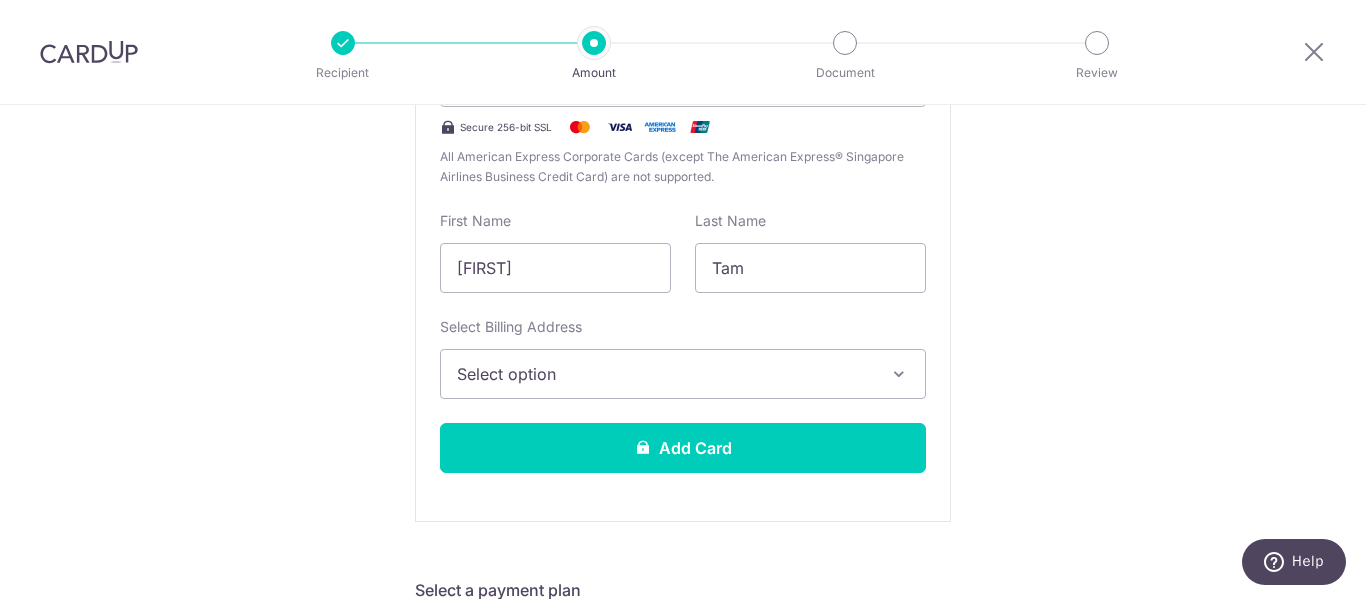scroll, scrollTop: 536, scrollLeft: 0, axis: vertical 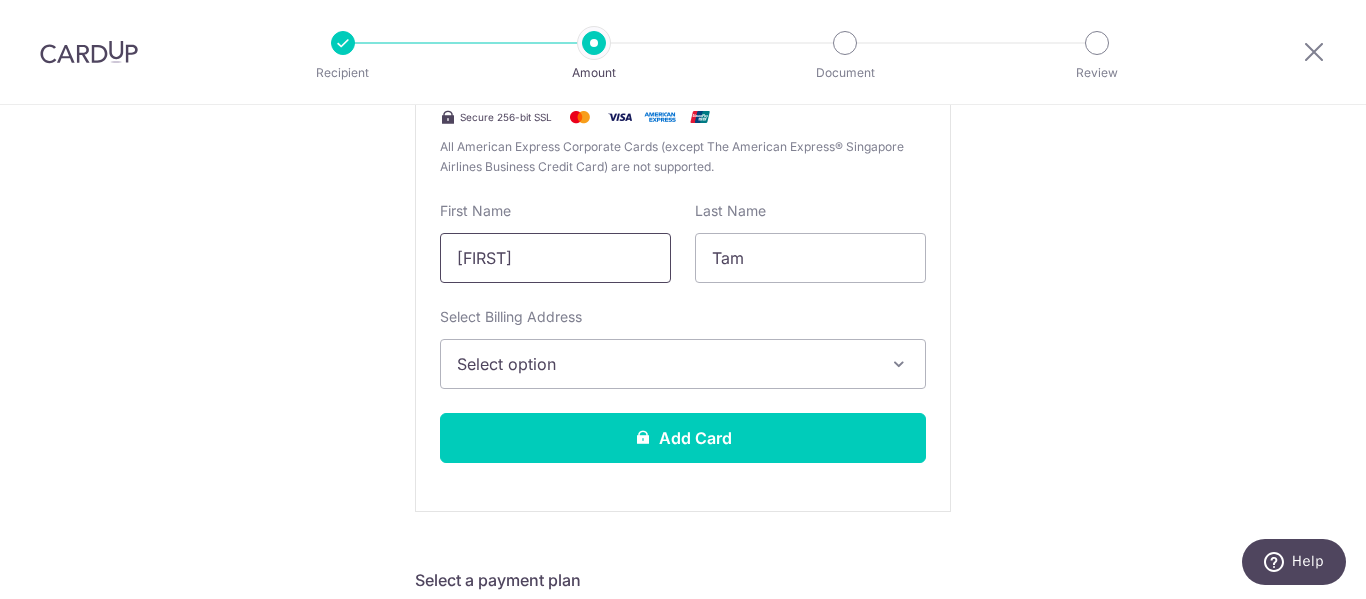drag, startPoint x: 620, startPoint y: 263, endPoint x: 158, endPoint y: 244, distance: 462.39053 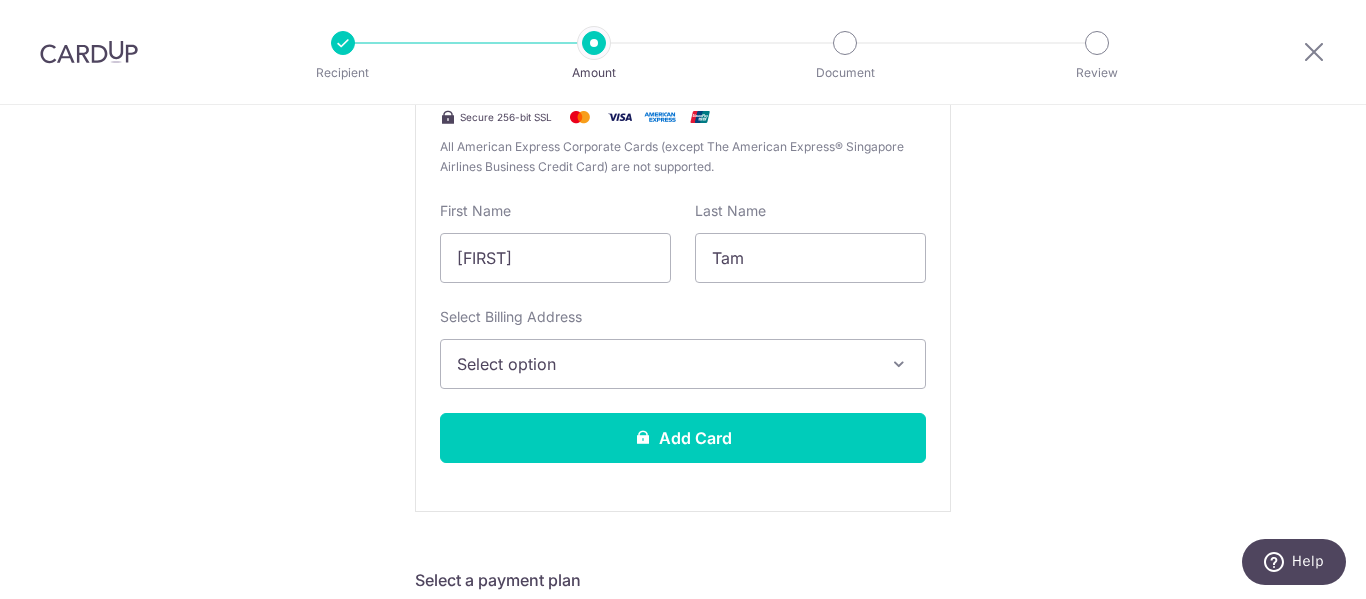 click on "Select option" at bounding box center [683, 364] 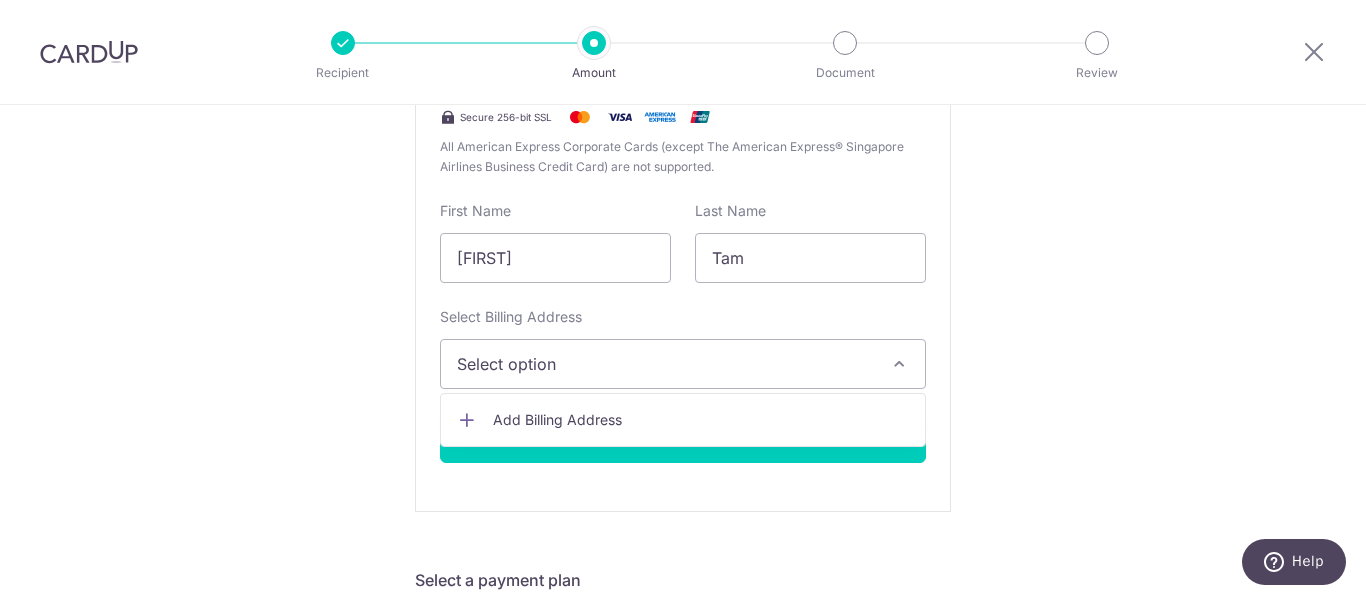 click on "Add Billing Address" at bounding box center (683, 420) 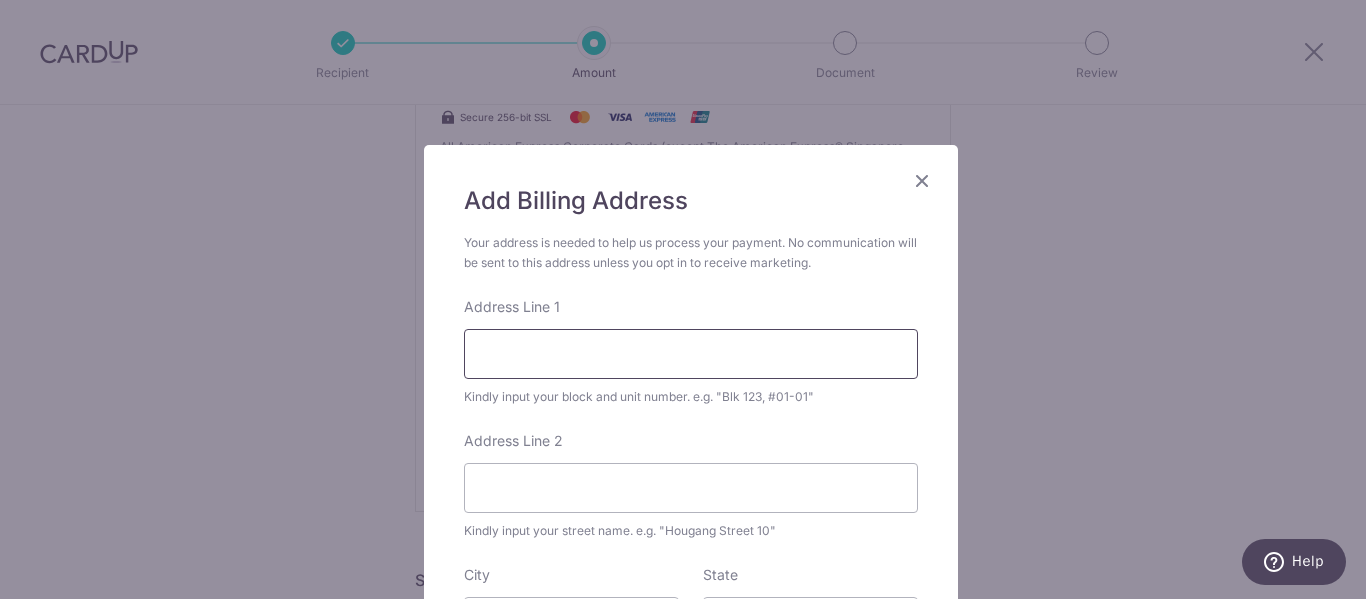 click on "Address Line 1" at bounding box center [691, 354] 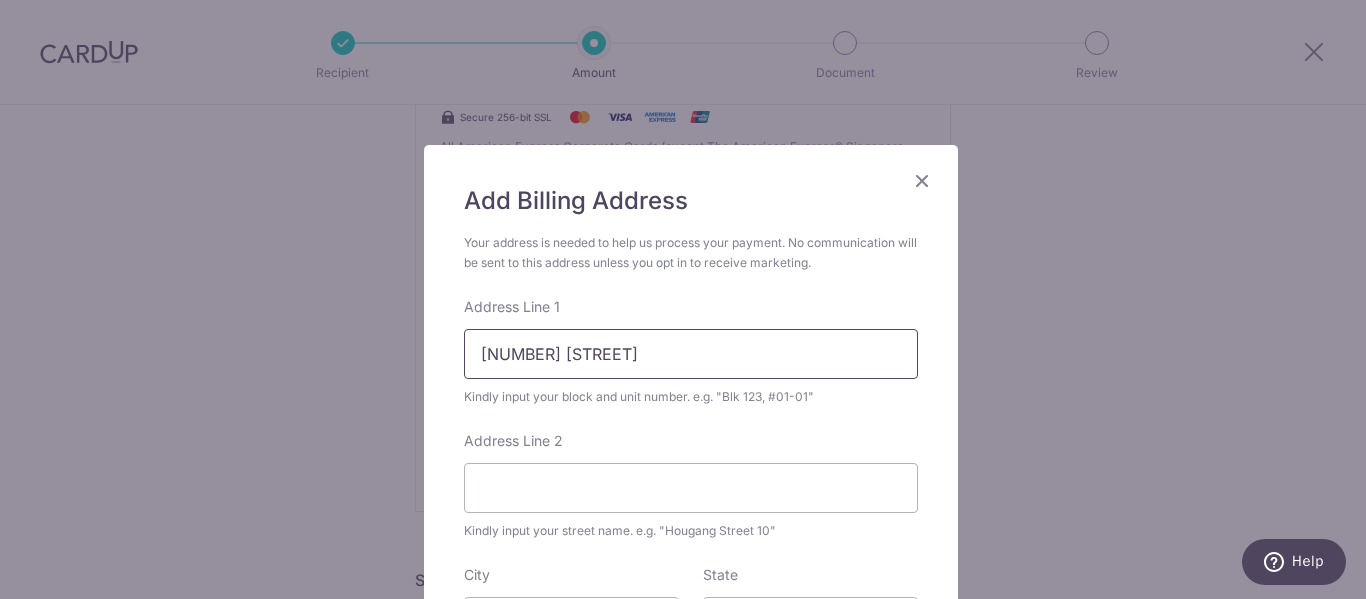 type on "18 Jalan Tenteram" 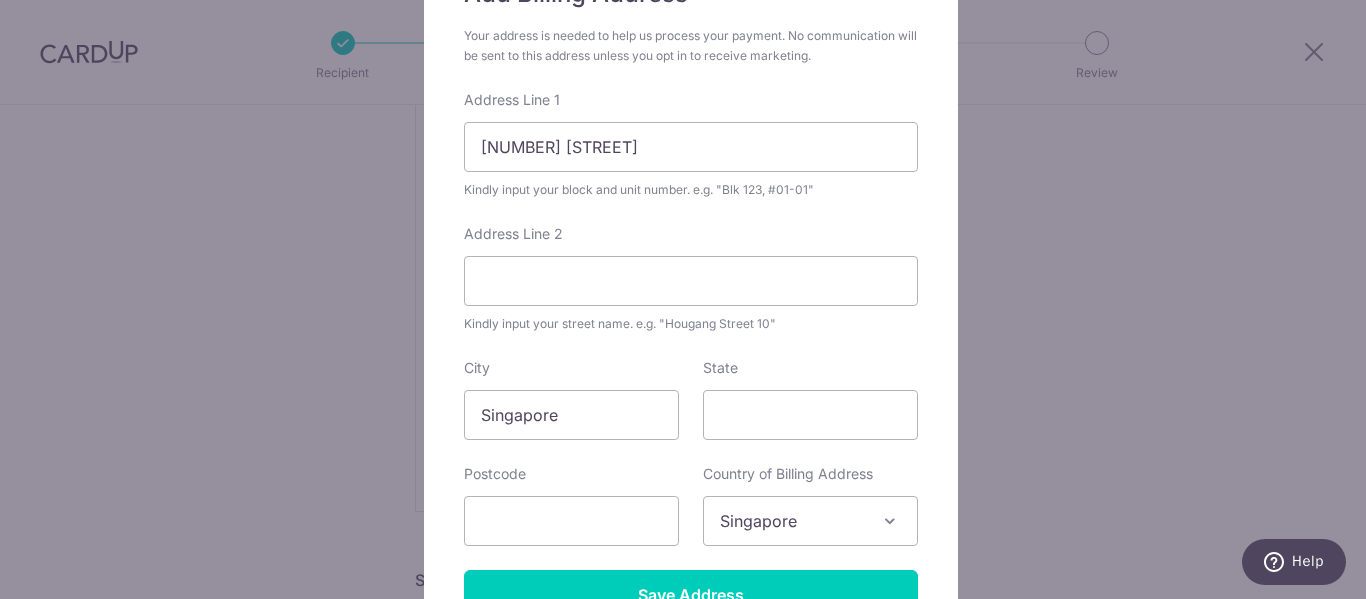 scroll, scrollTop: 212, scrollLeft: 0, axis: vertical 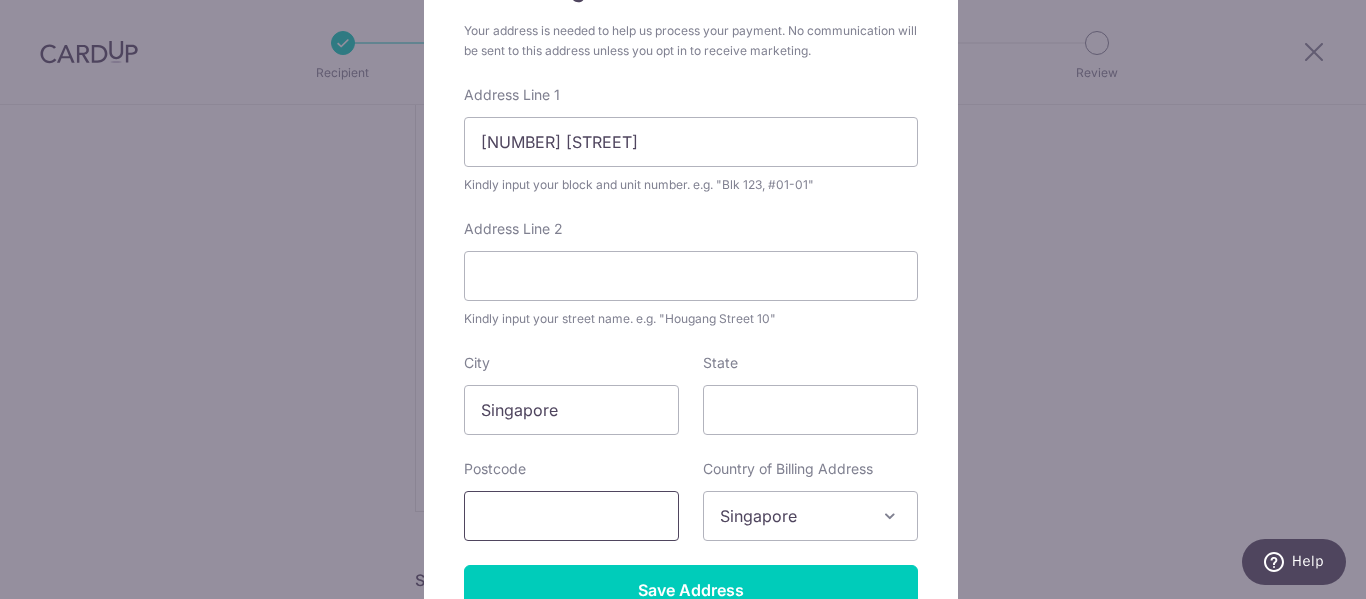 click at bounding box center (571, 516) 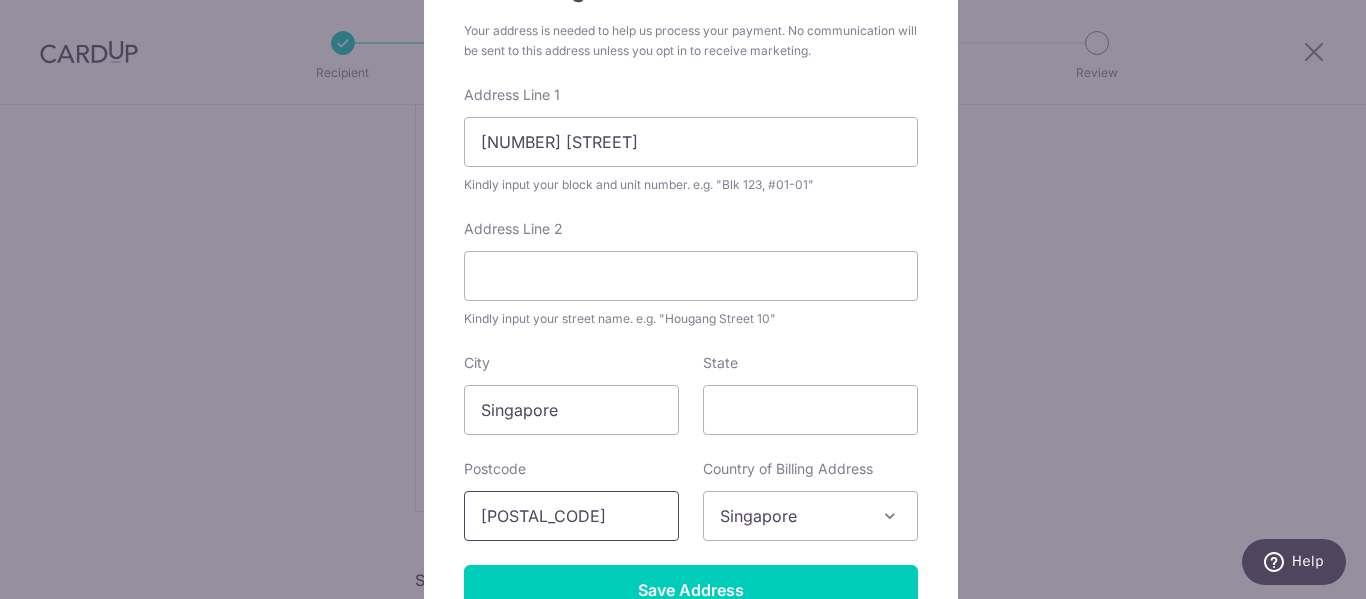 type on "321018" 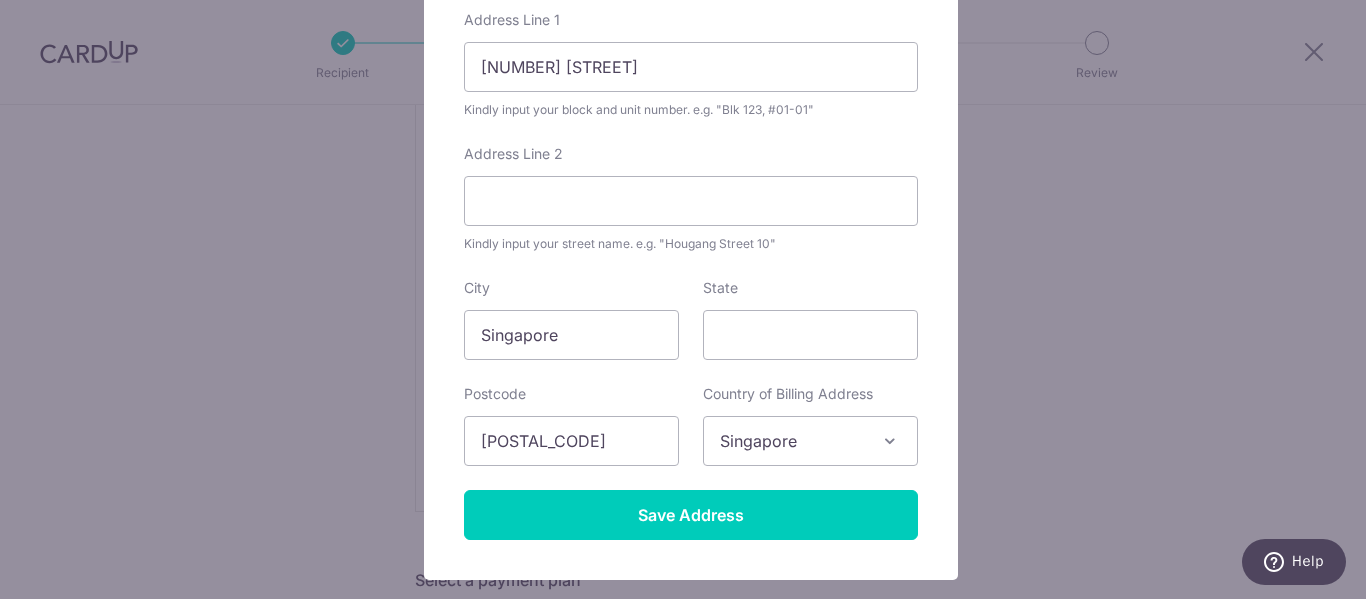 scroll, scrollTop: 296, scrollLeft: 0, axis: vertical 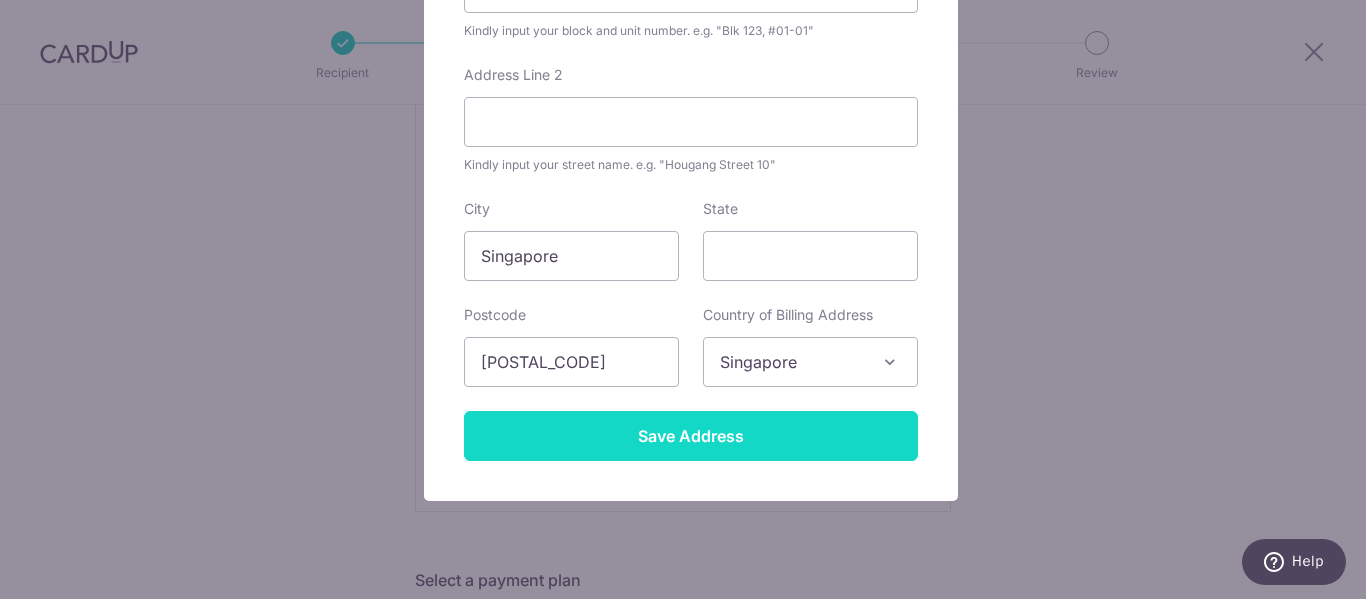 click on "Save Address" at bounding box center [691, 436] 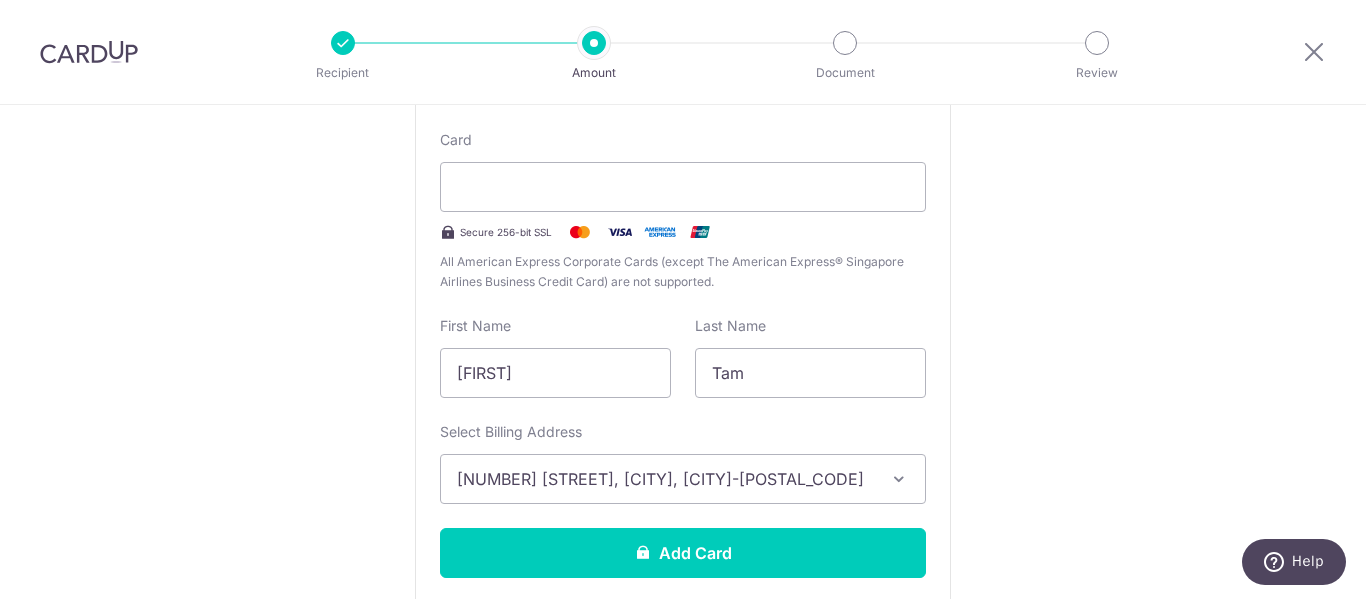 scroll, scrollTop: 436, scrollLeft: 0, axis: vertical 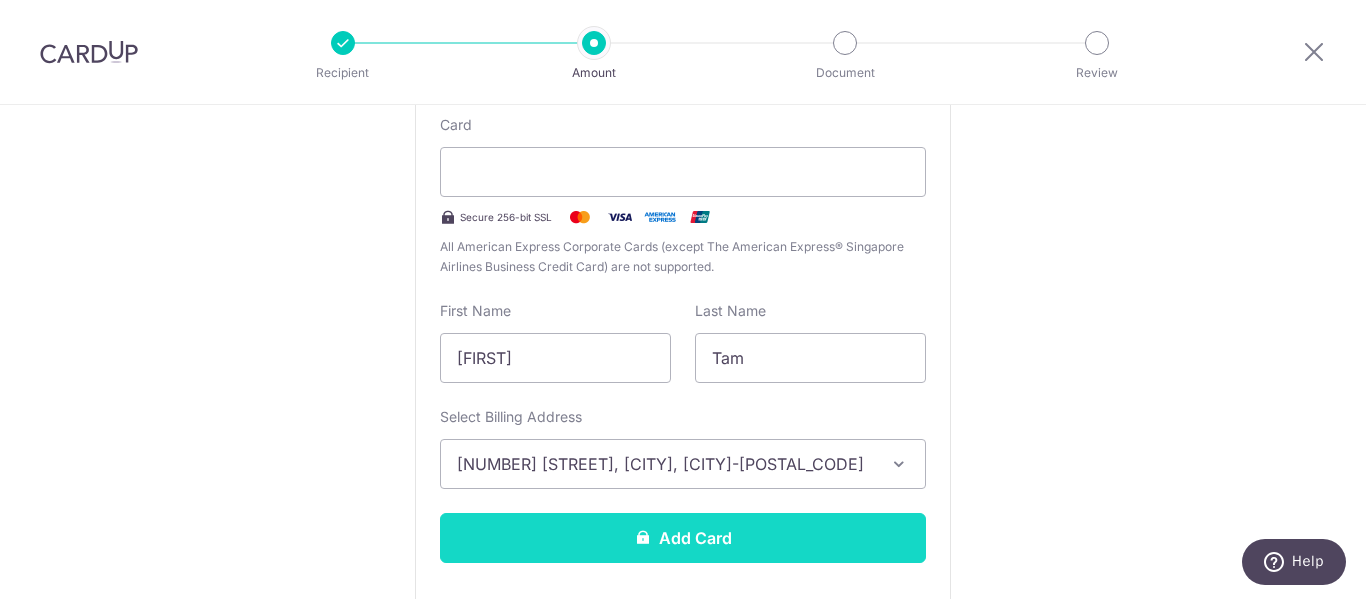 click on "Add Card" at bounding box center [683, 538] 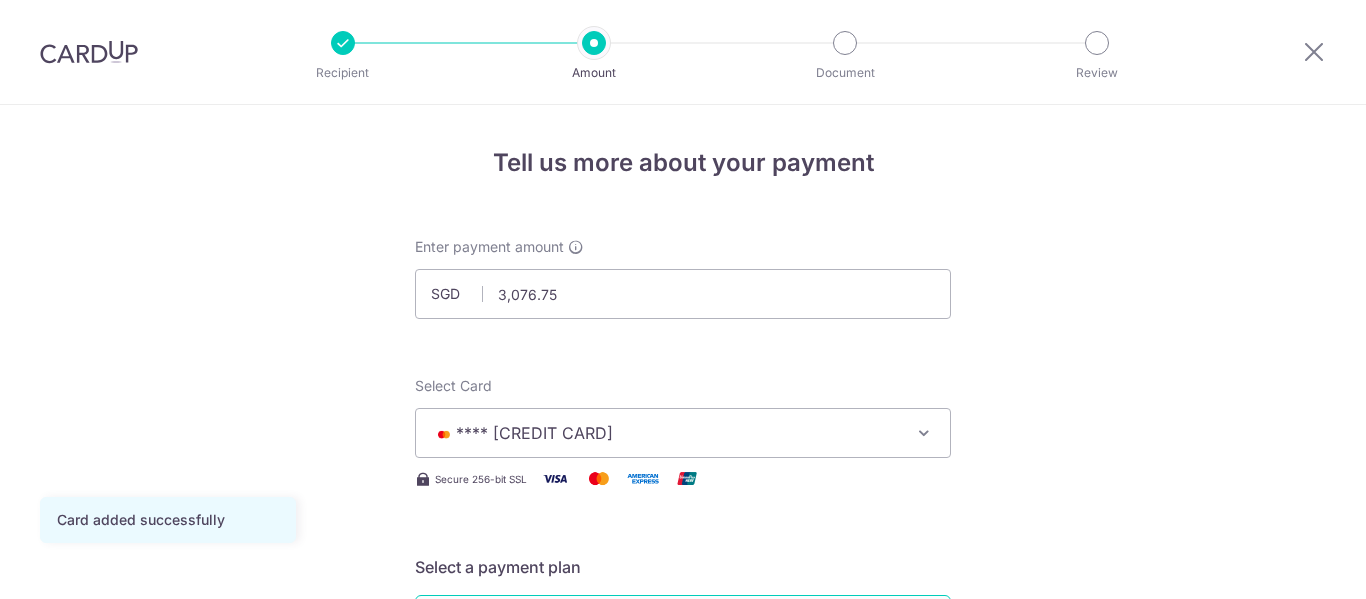 scroll, scrollTop: 0, scrollLeft: 0, axis: both 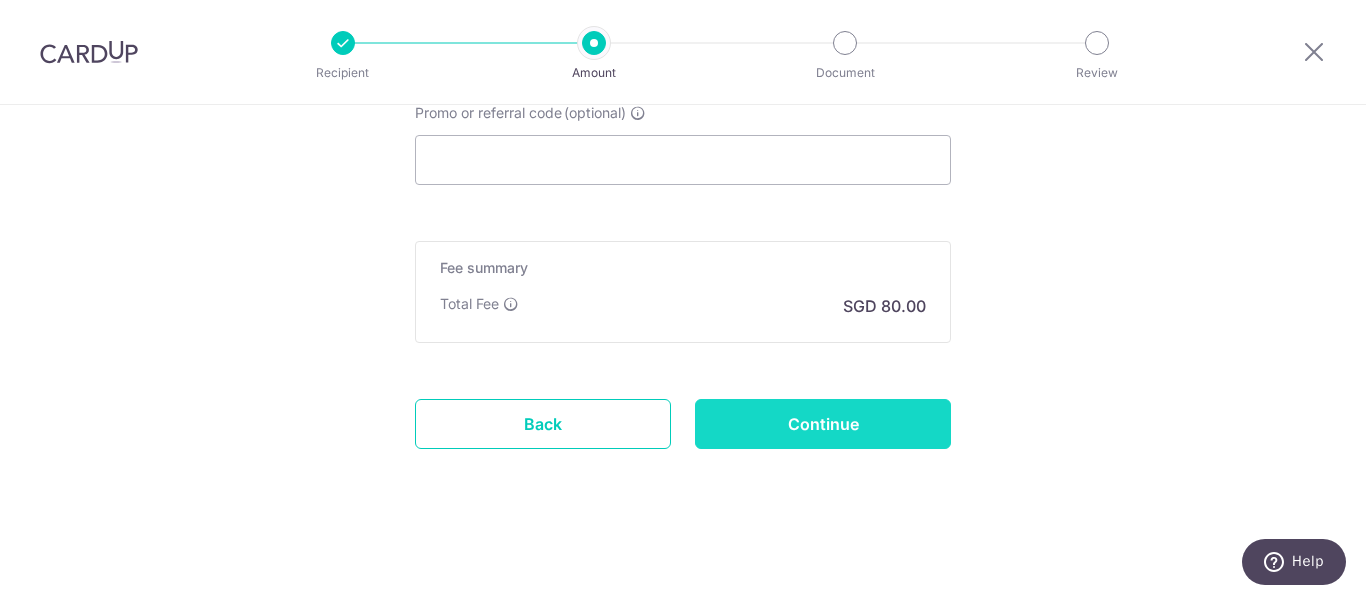 click on "Continue" at bounding box center (823, 424) 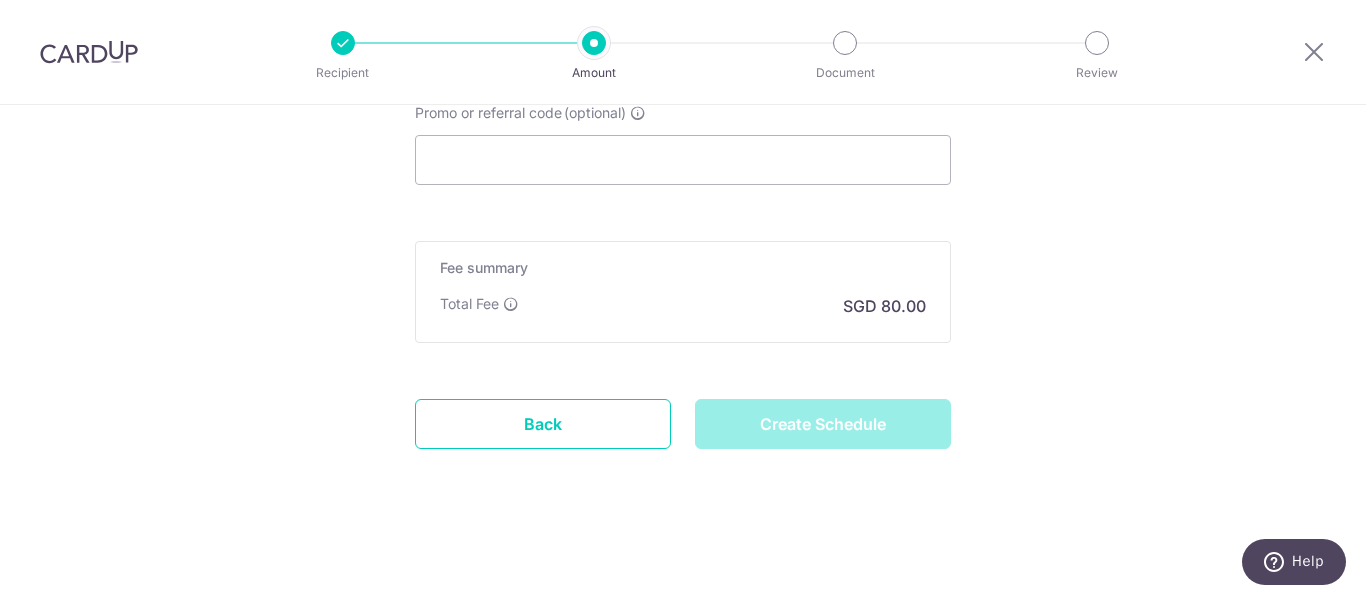 type on "Create Schedule" 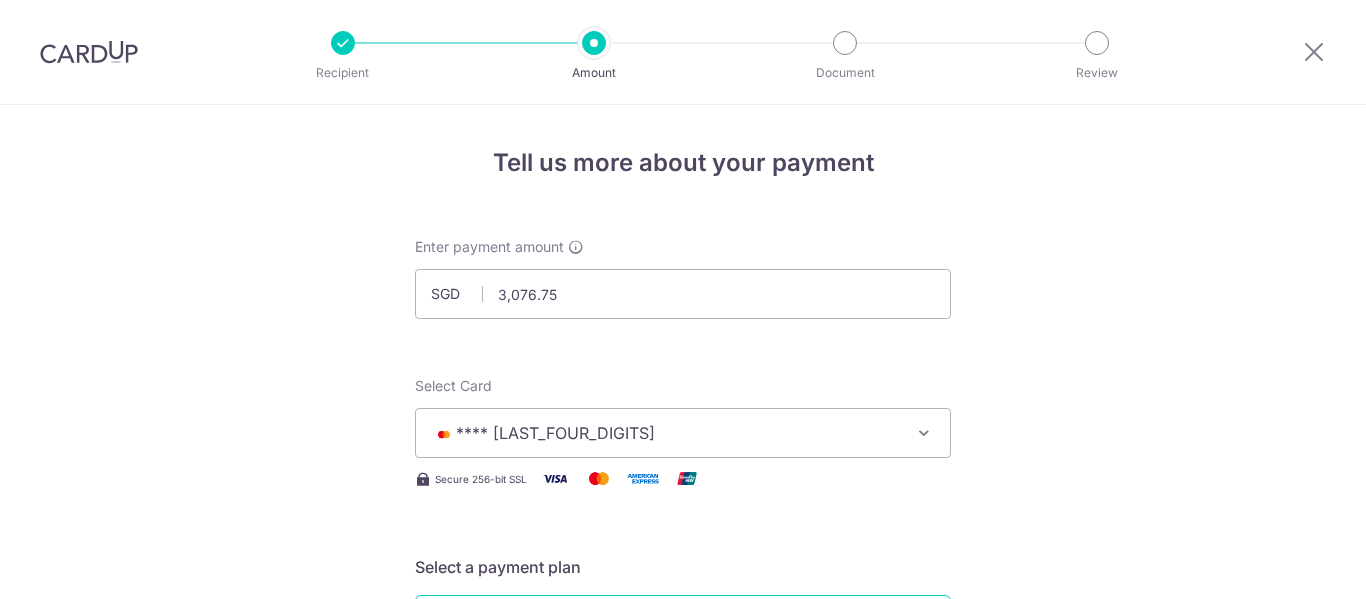 scroll, scrollTop: 0, scrollLeft: 0, axis: both 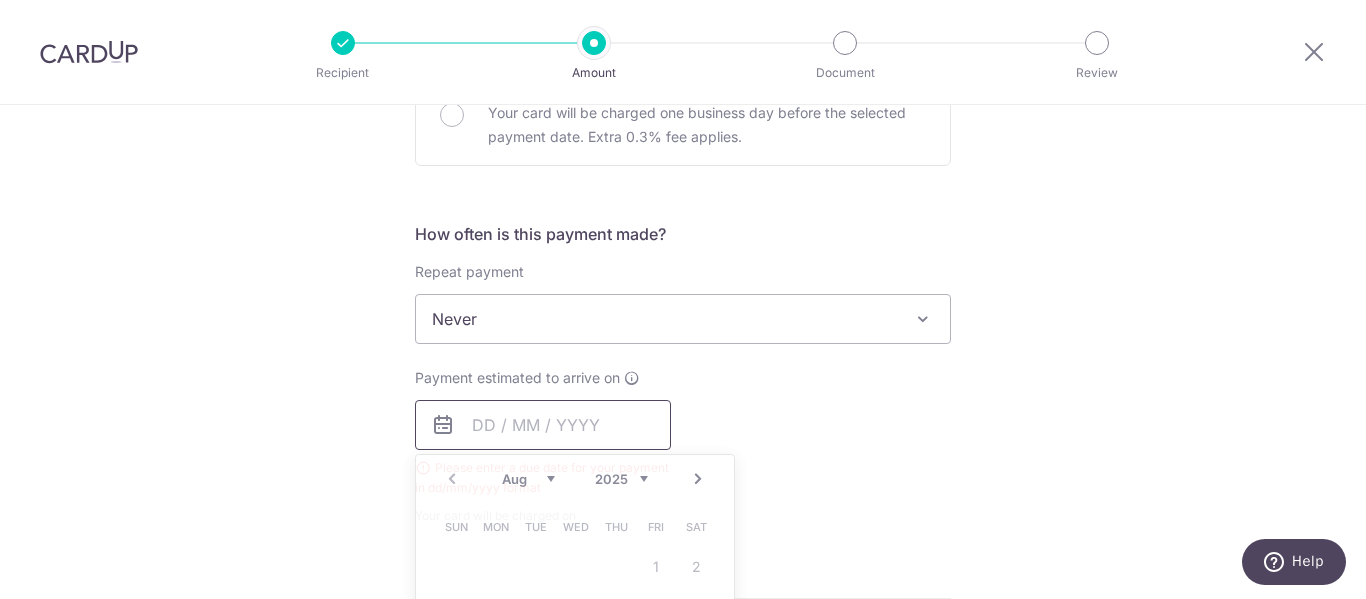 click at bounding box center (543, 425) 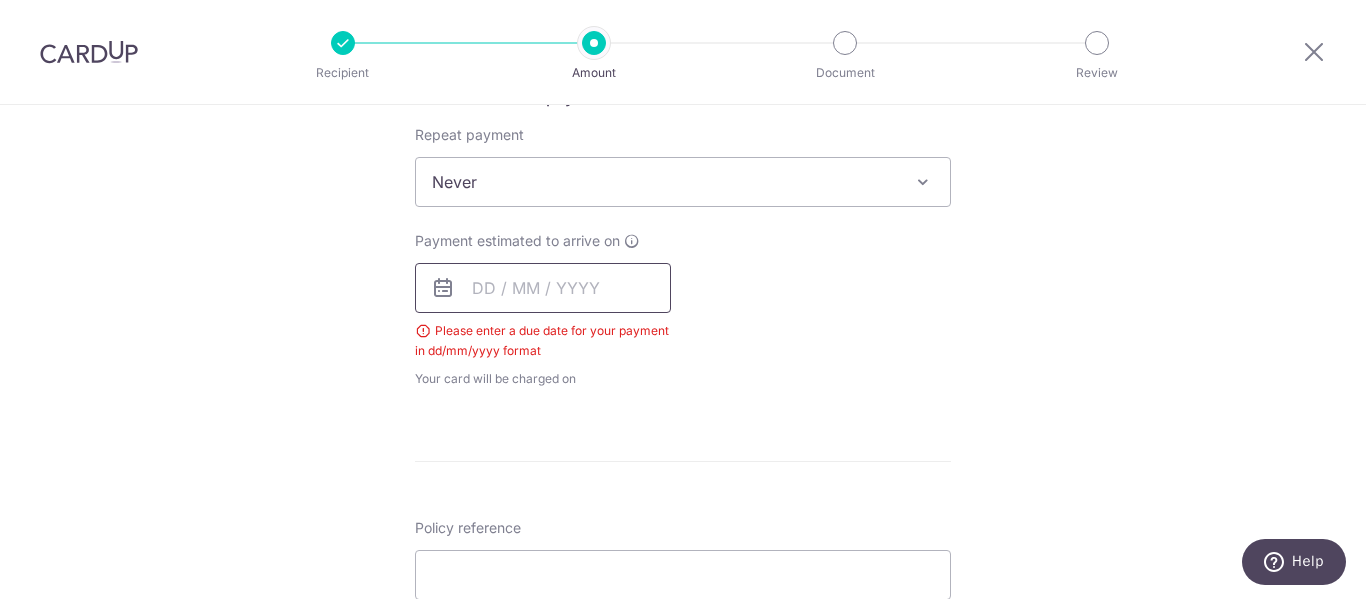 scroll, scrollTop: 790, scrollLeft: 0, axis: vertical 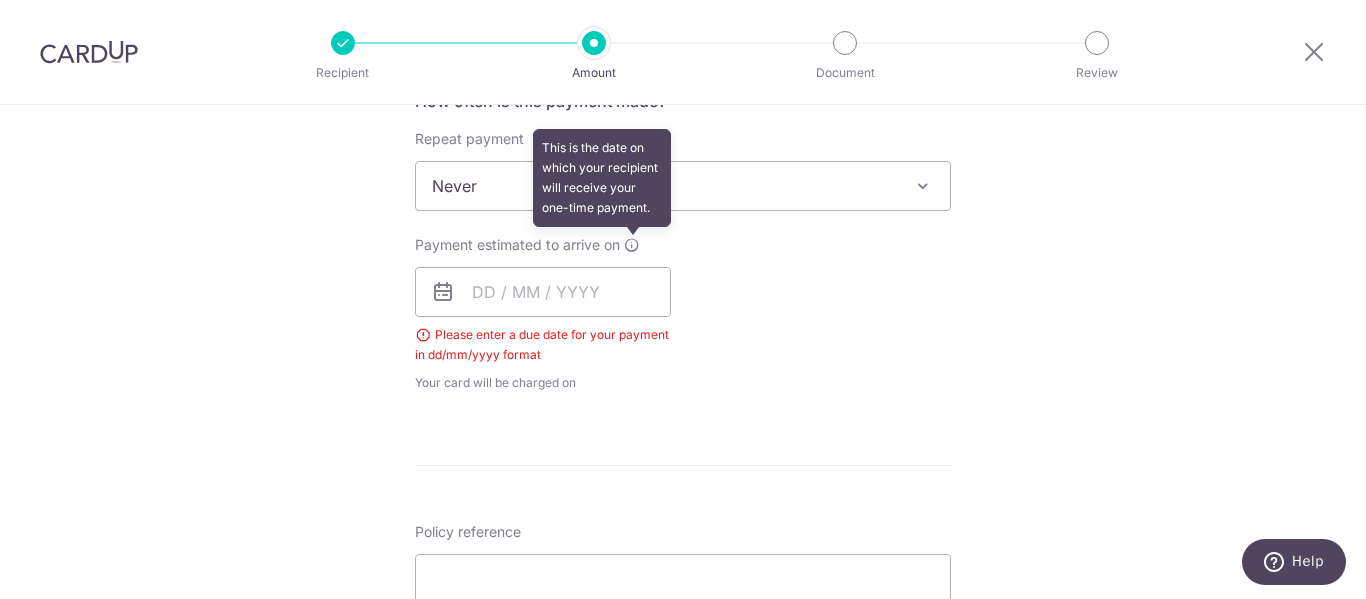 click at bounding box center [632, 245] 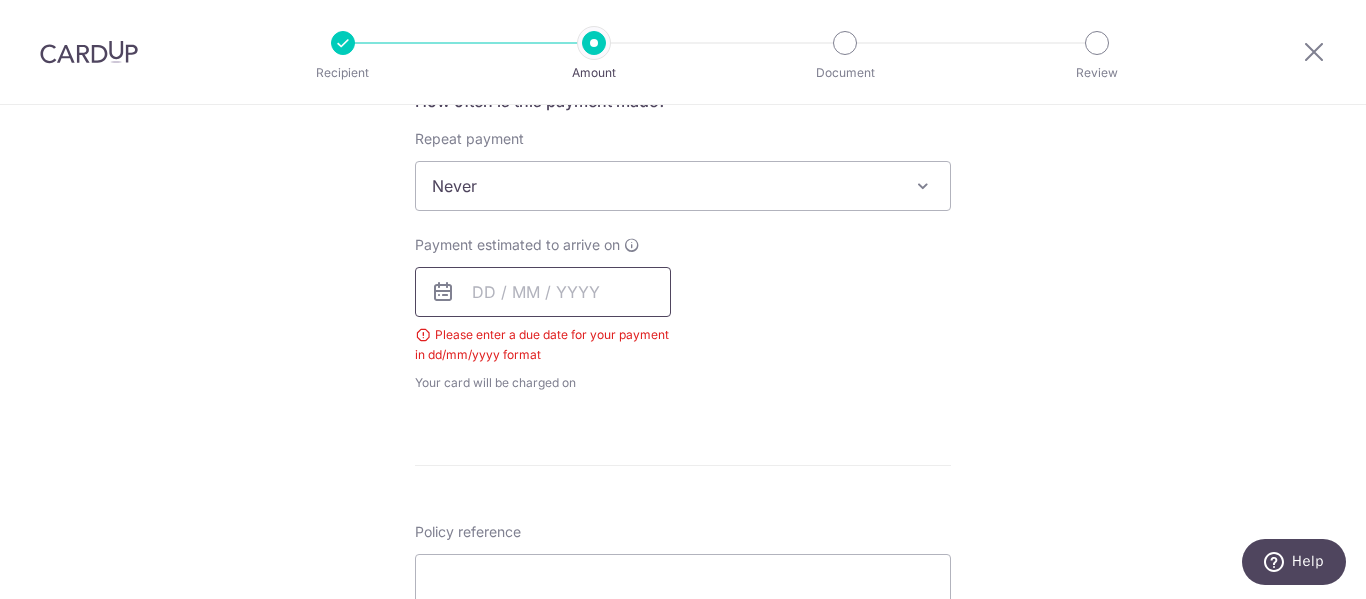 click at bounding box center [543, 292] 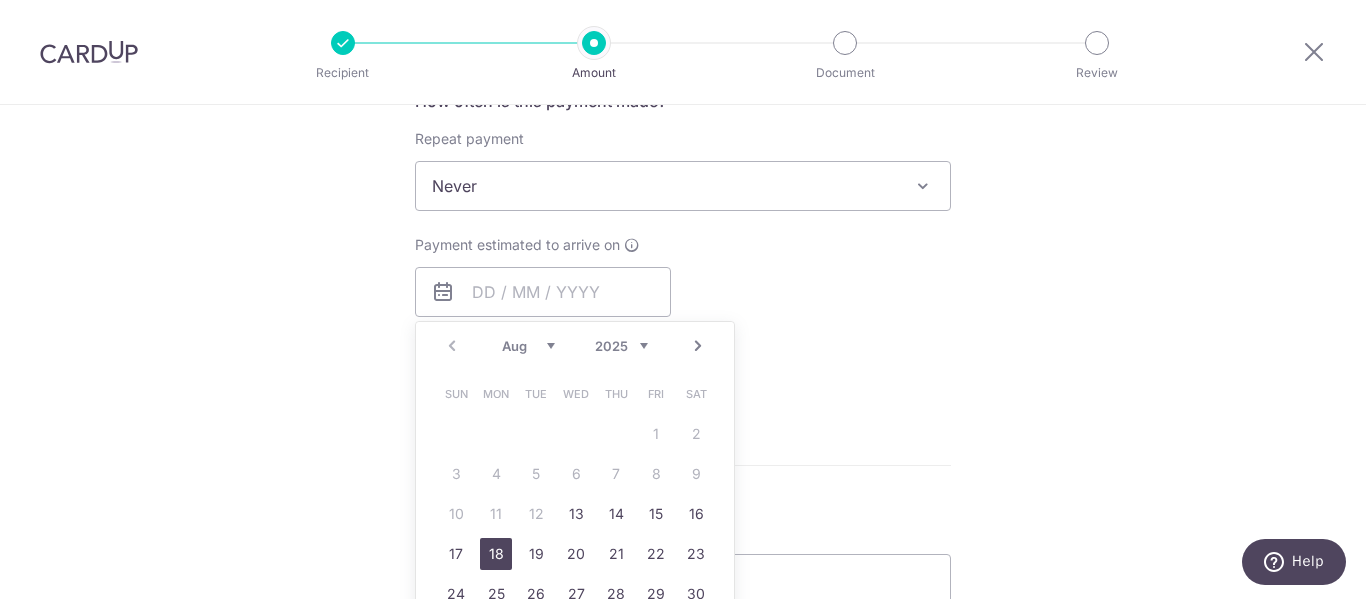 click on "18" at bounding box center (496, 554) 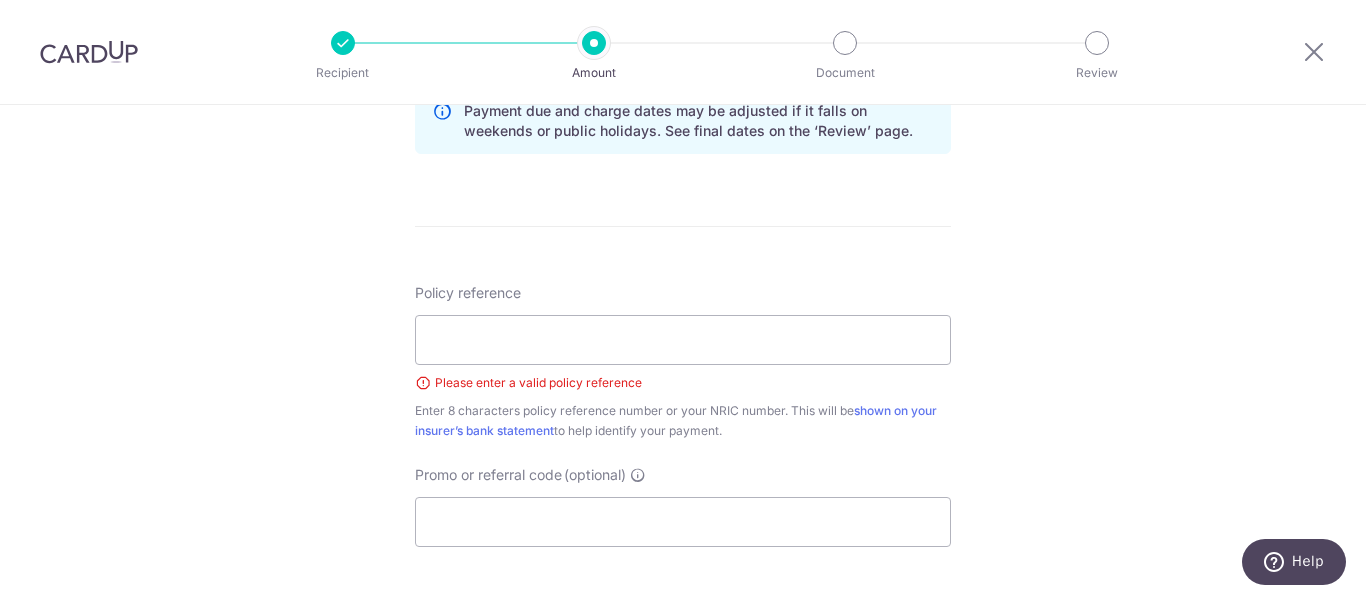scroll, scrollTop: 1108, scrollLeft: 0, axis: vertical 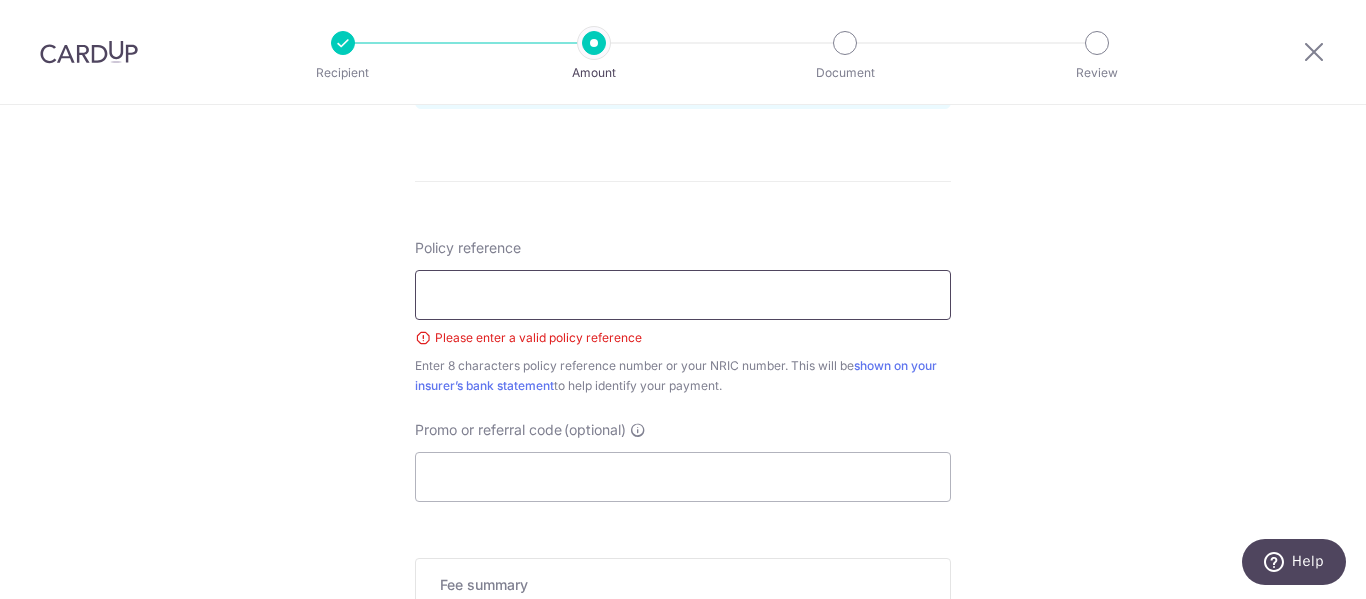 click on "Policy reference" at bounding box center (683, 295) 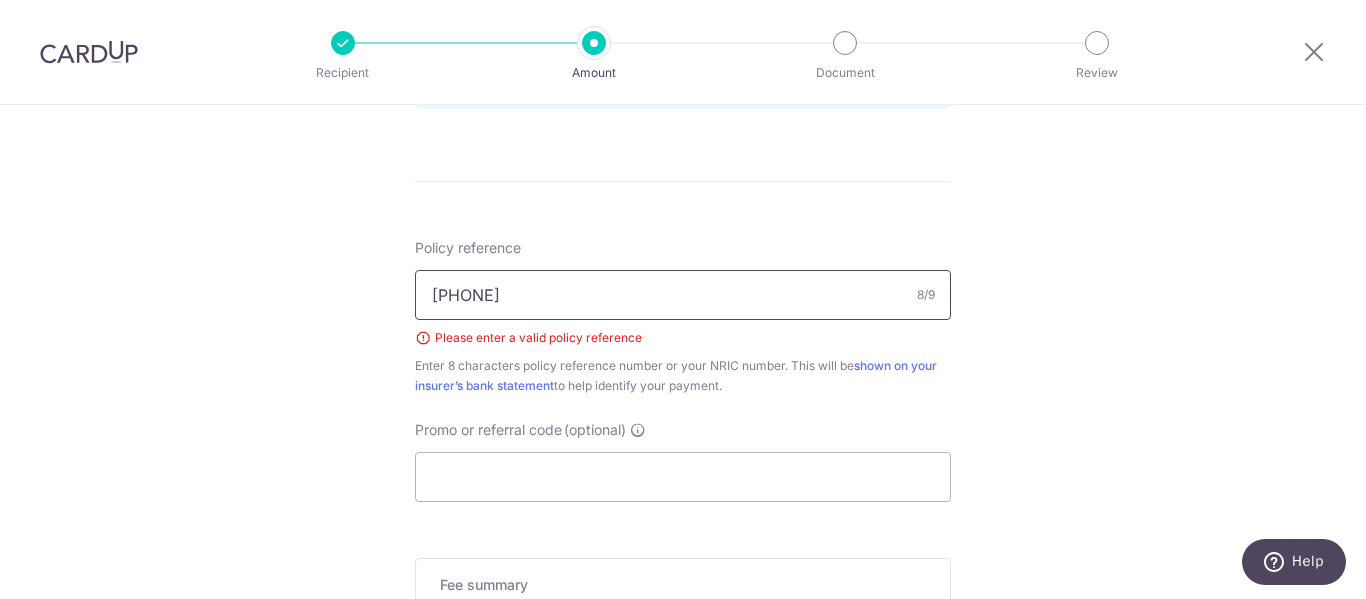 type on "[NUMBER]" 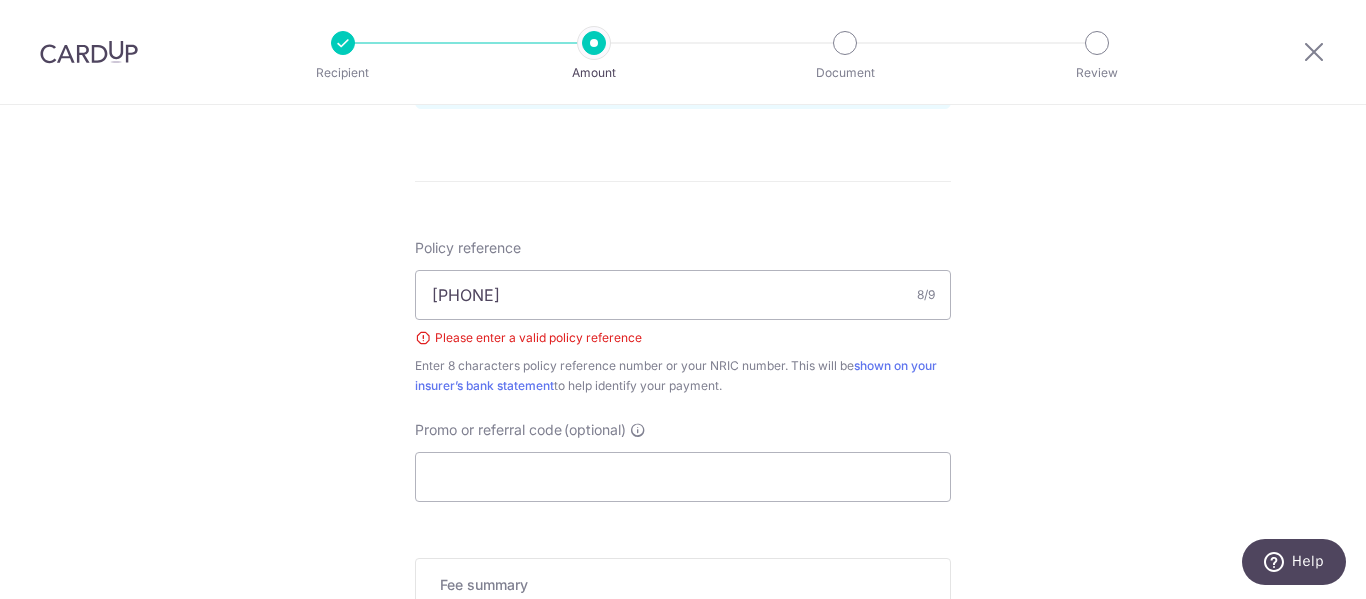 click on "Tell us more about your payment
Enter payment amount
SGD
3,076.75
3076.75
Select Card
**** 3828
Add credit card
Your Cards
**** 3828
Secure 256-bit SSL
Text
New card details
Card
Secure 256-bit SSL" at bounding box center [683, -44] 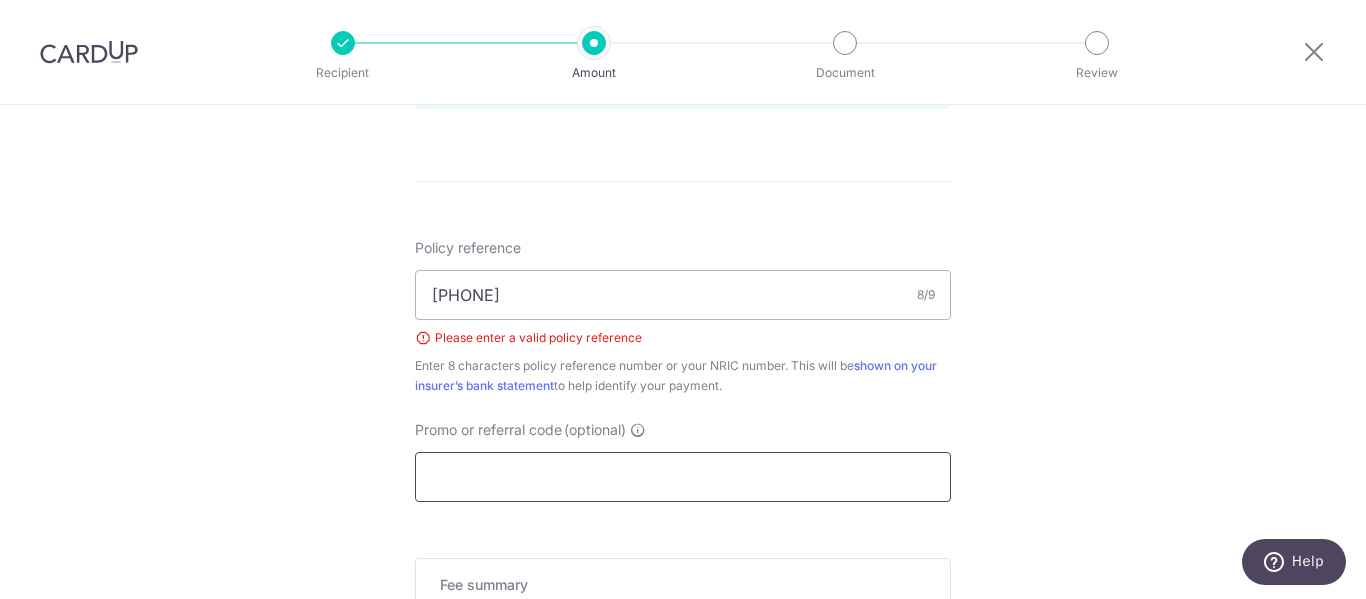 click on "Promo or referral code
(optional)" at bounding box center [683, 477] 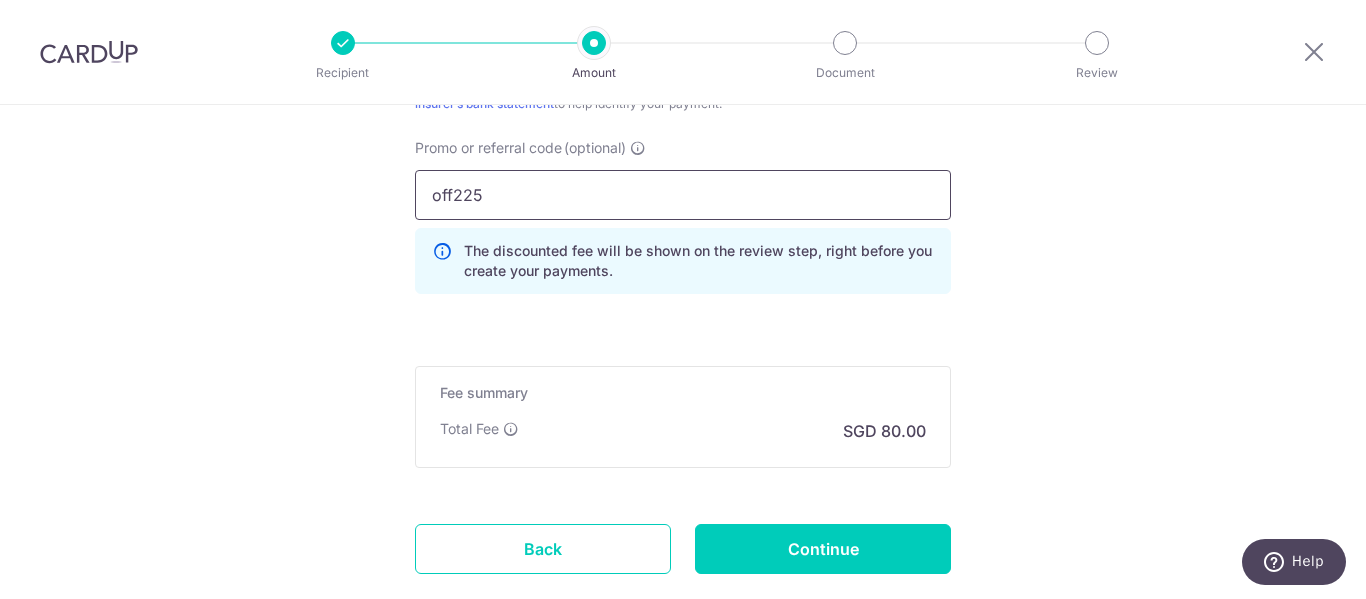scroll, scrollTop: 1395, scrollLeft: 0, axis: vertical 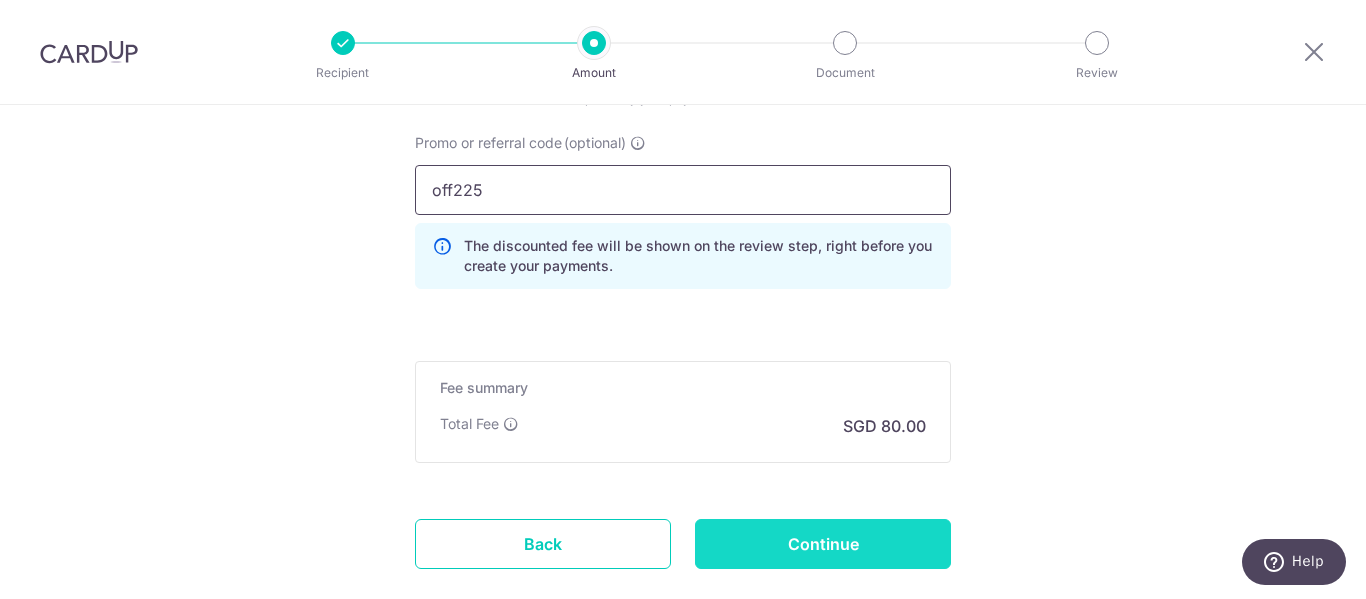 type on "off225" 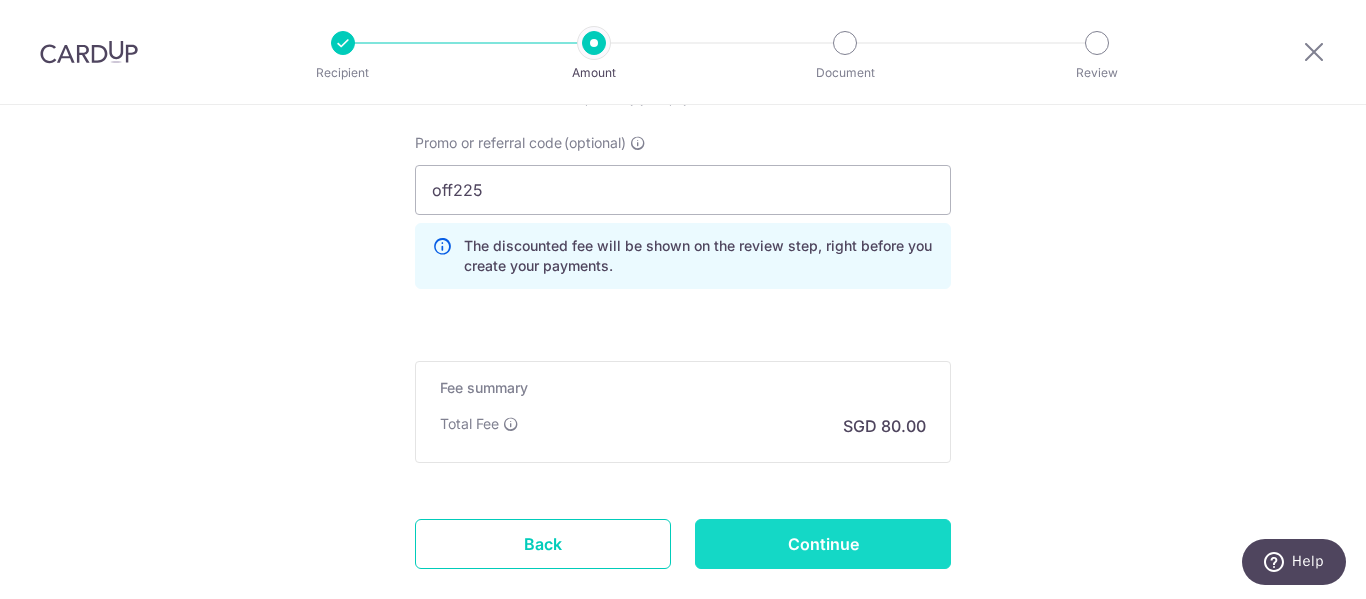 click on "Continue" at bounding box center [823, 544] 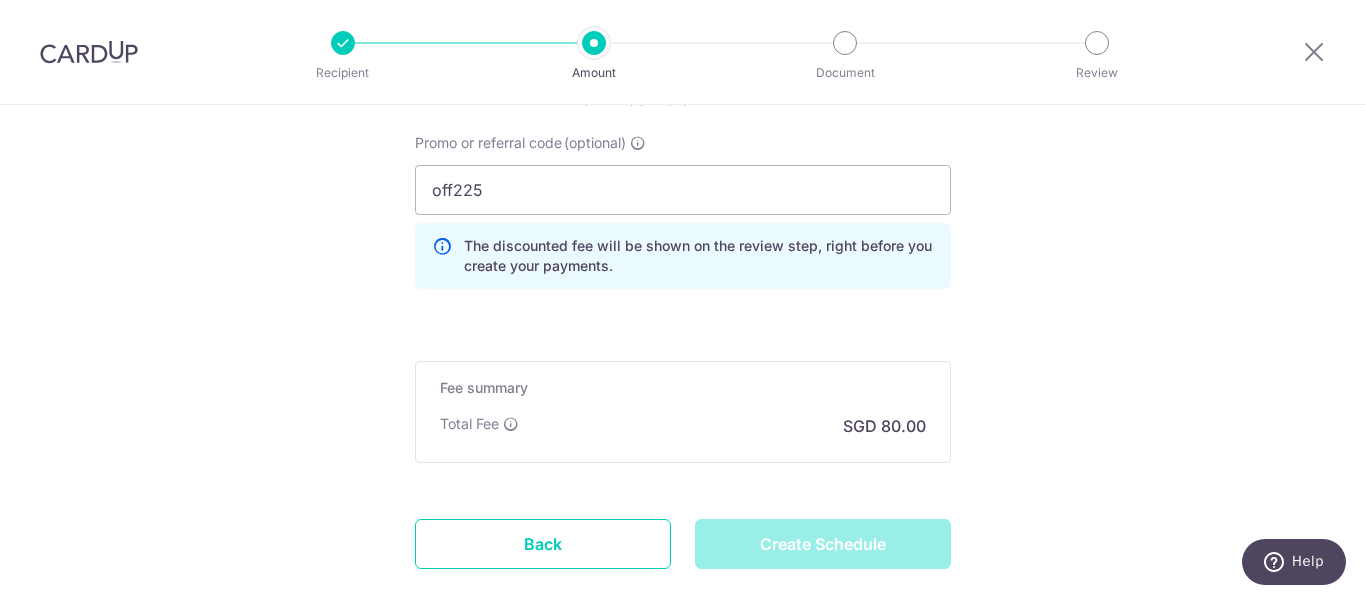type on "Create Schedule" 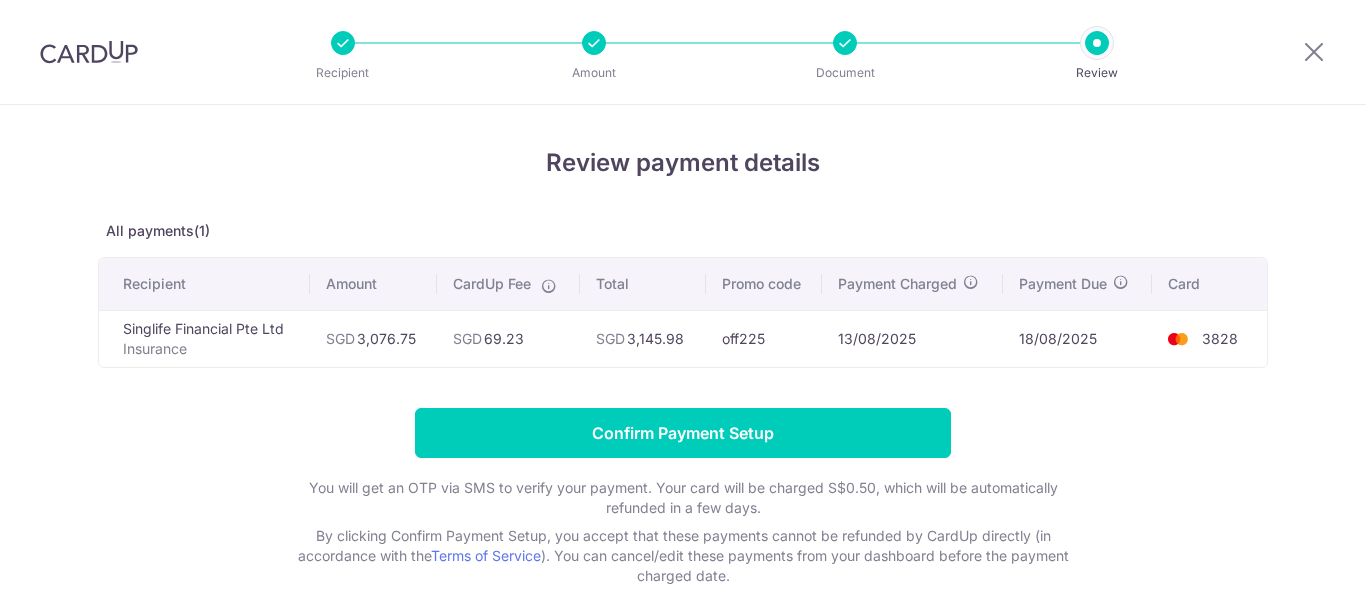 scroll, scrollTop: 0, scrollLeft: 0, axis: both 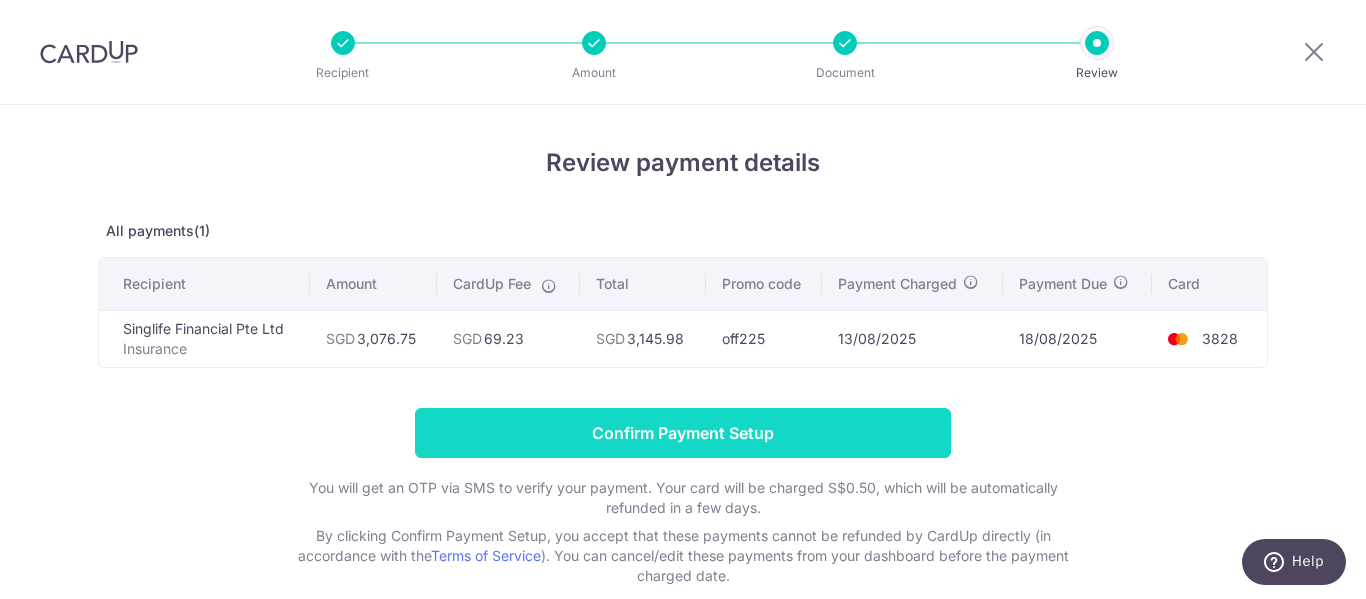 click on "Confirm Payment Setup" at bounding box center [683, 433] 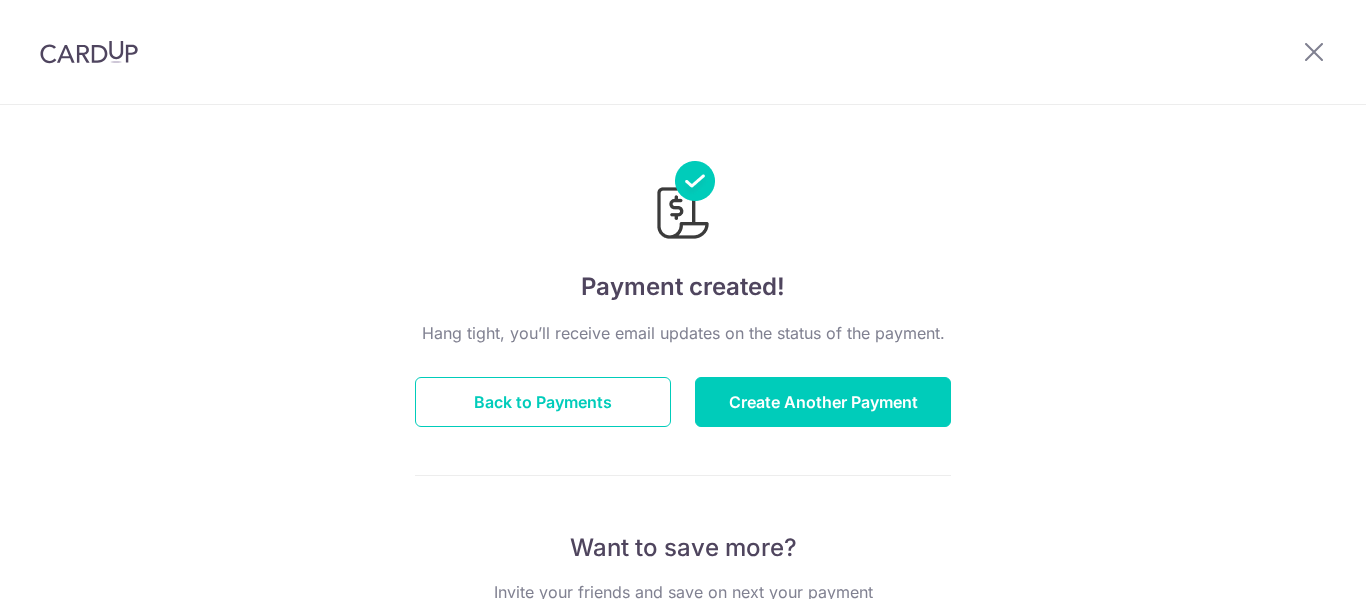 scroll, scrollTop: 0, scrollLeft: 0, axis: both 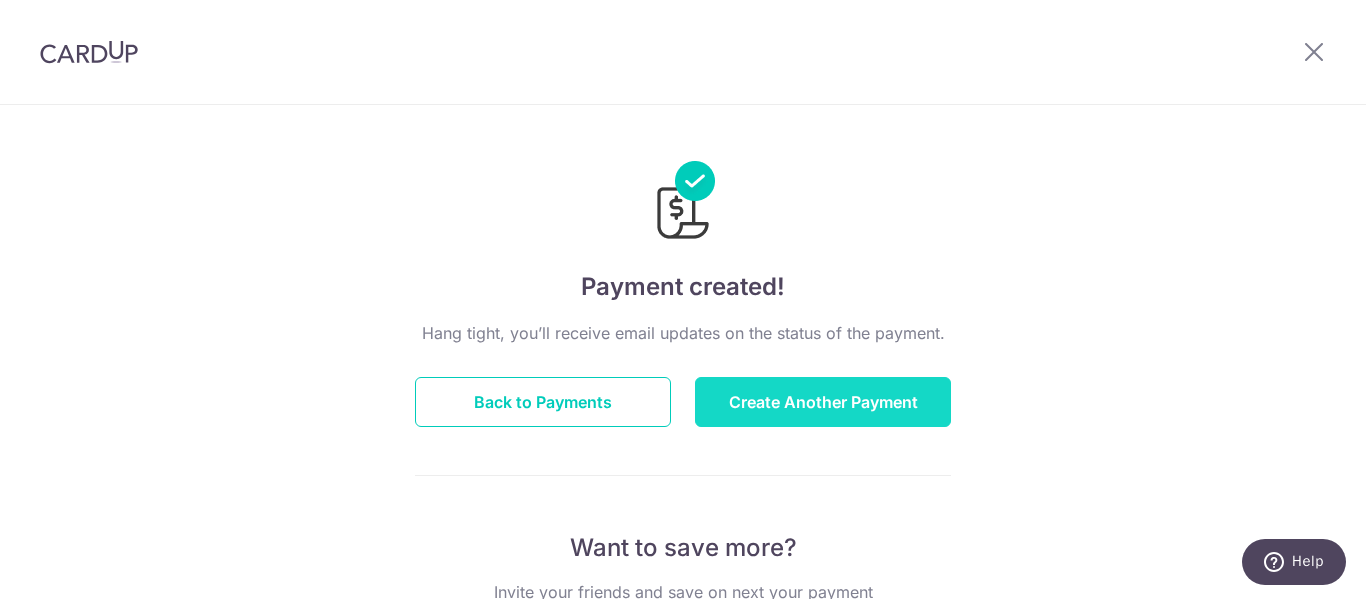 click on "Create Another Payment" at bounding box center (823, 402) 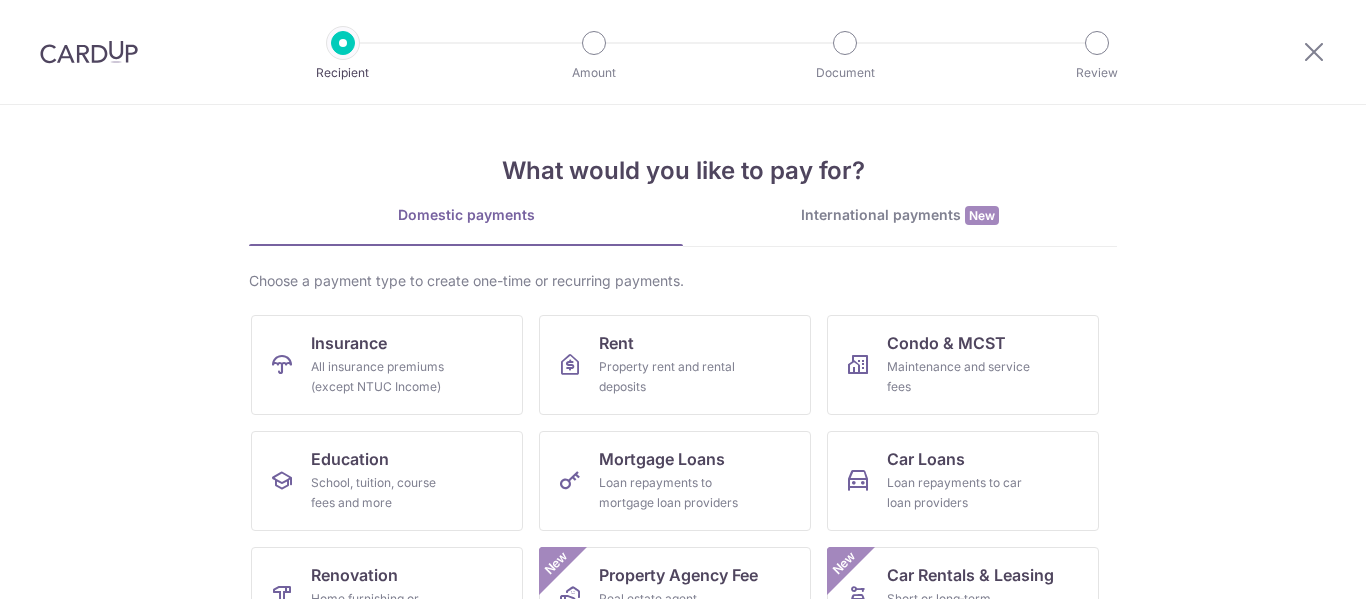 scroll, scrollTop: 0, scrollLeft: 0, axis: both 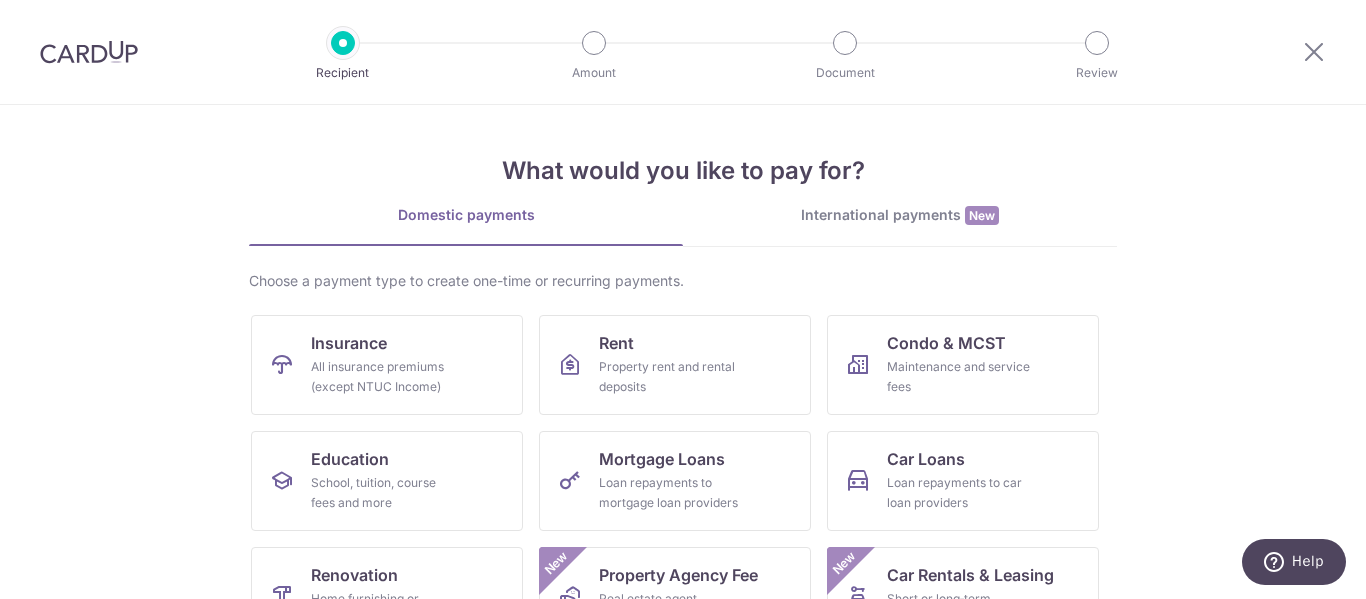 click at bounding box center (1314, 52) 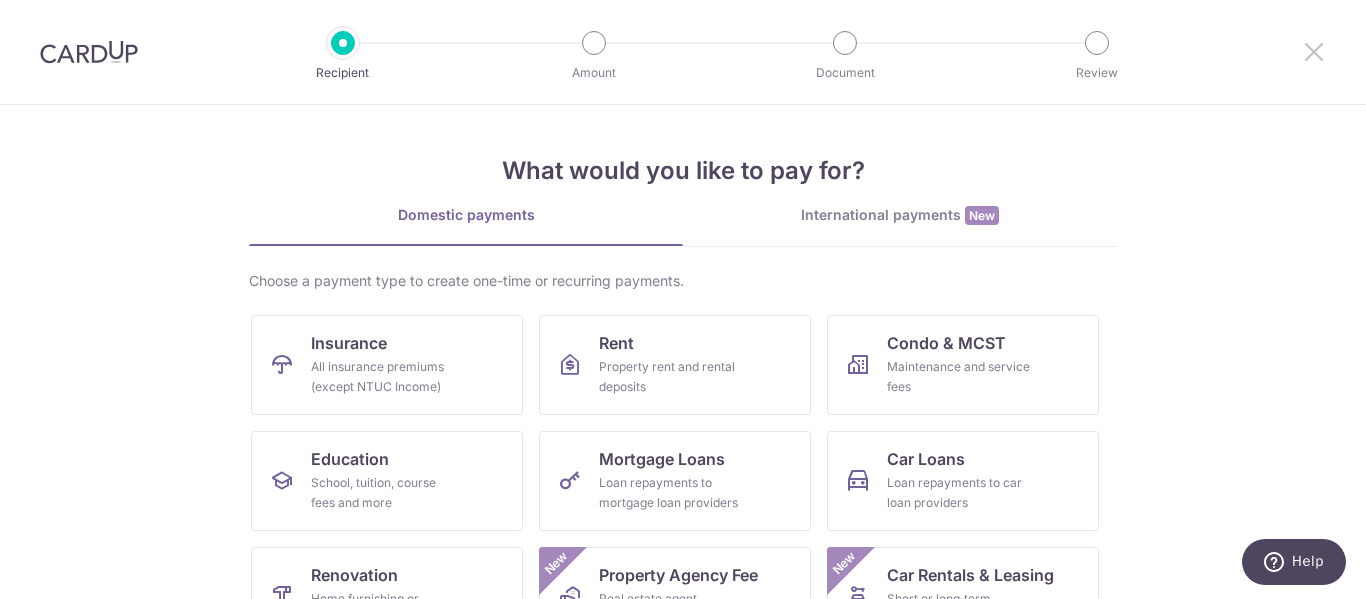 click at bounding box center [1314, 51] 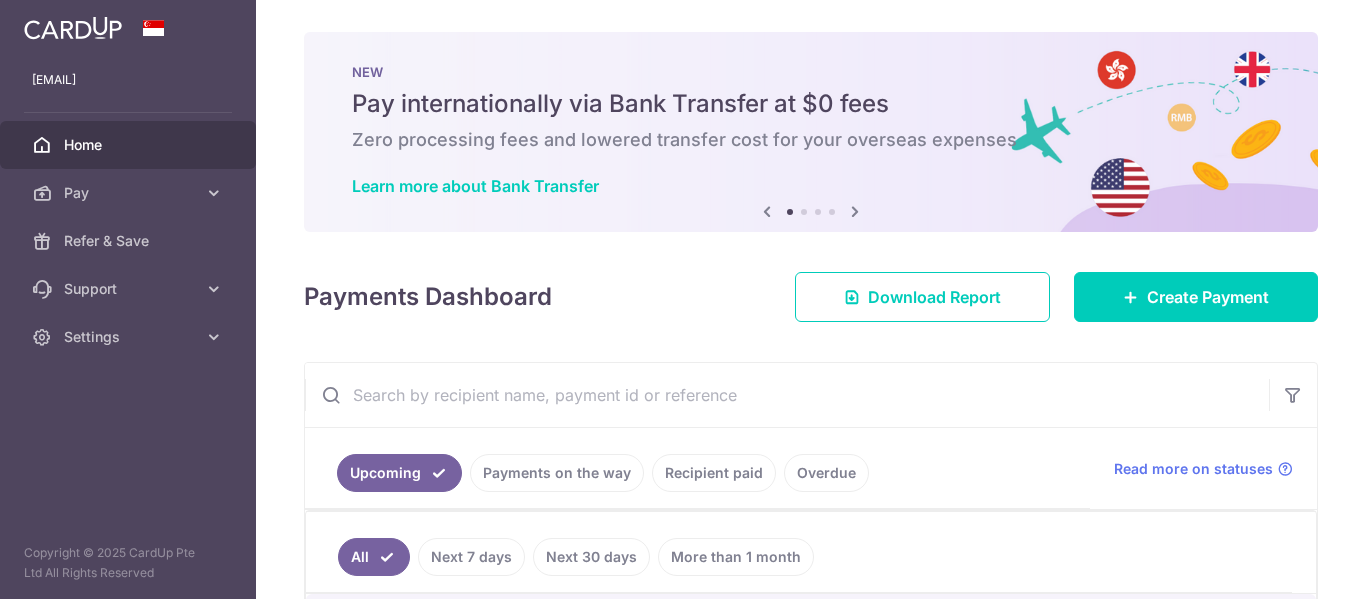 scroll, scrollTop: 0, scrollLeft: 0, axis: both 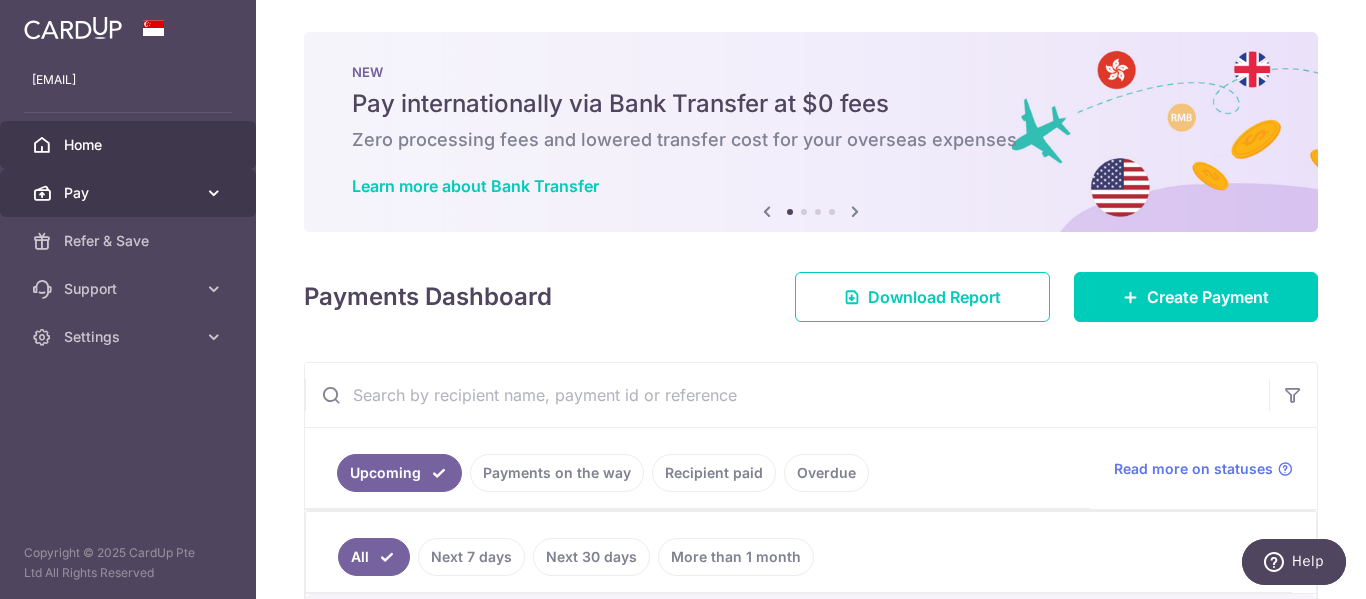 click on "Pay" at bounding box center (130, 193) 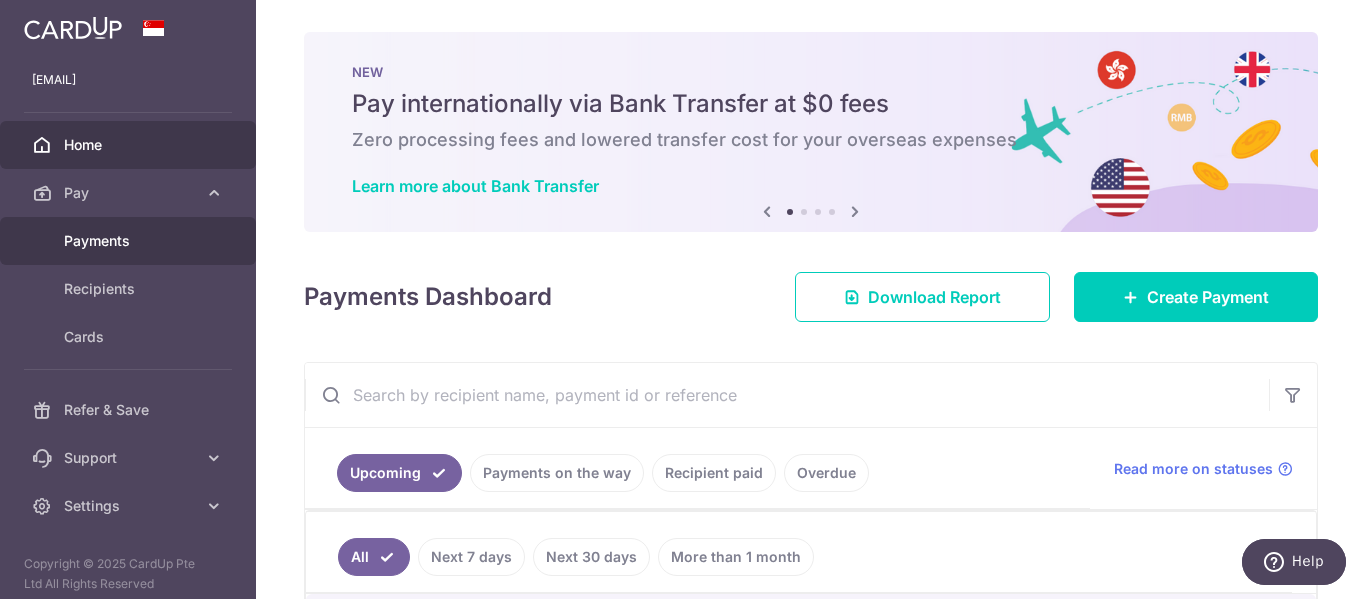 click on "Payments" at bounding box center (130, 241) 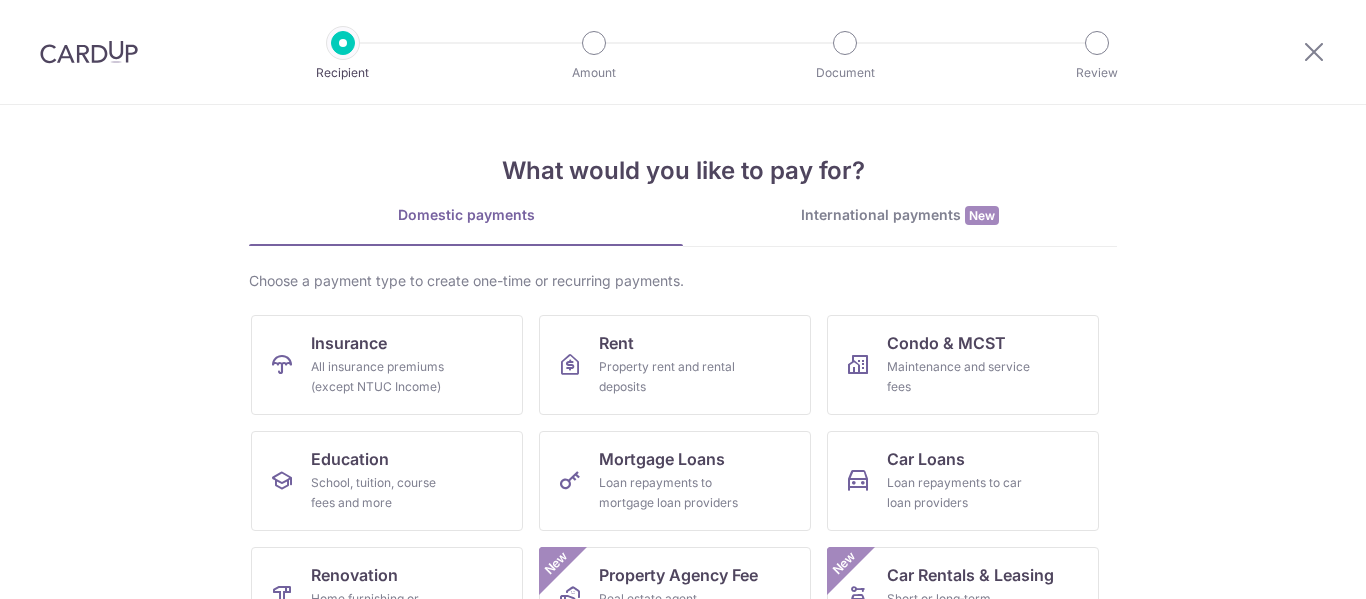 scroll, scrollTop: 0, scrollLeft: 0, axis: both 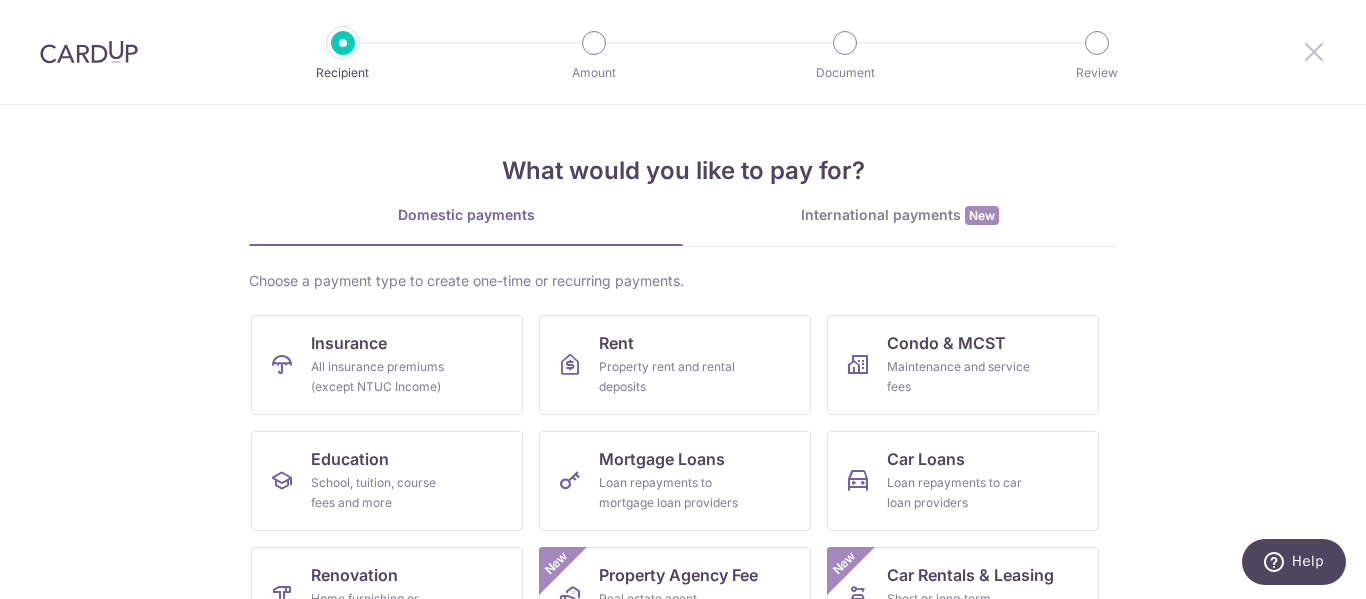 click at bounding box center [1314, 51] 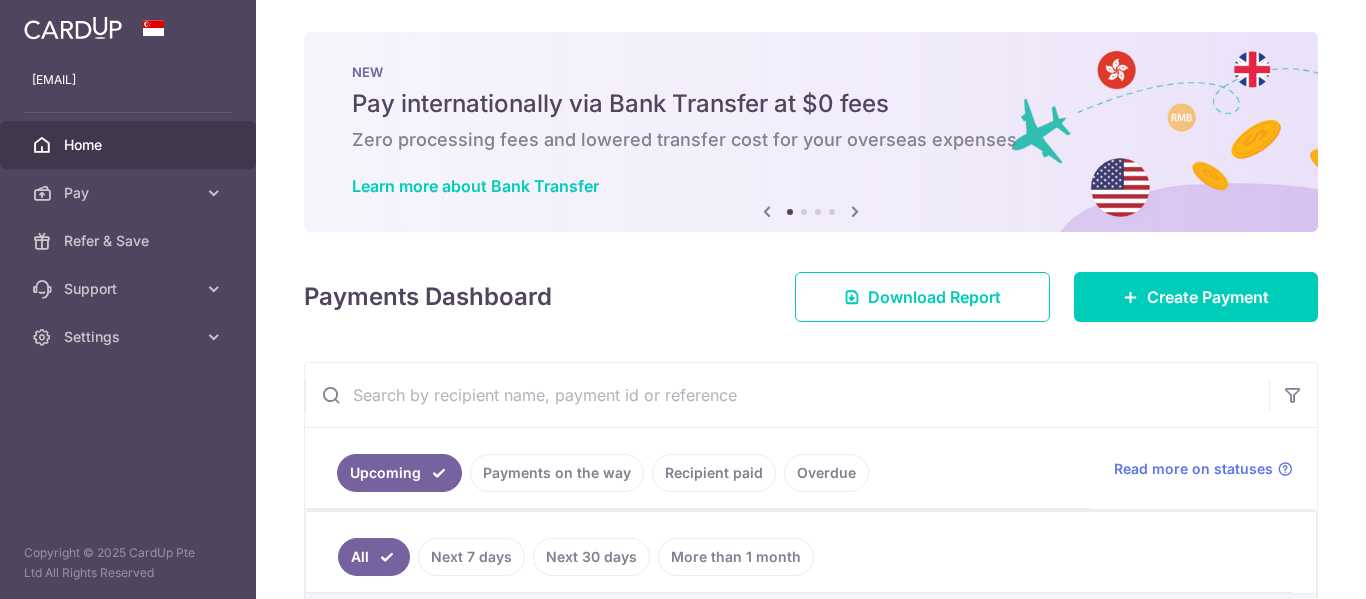 scroll, scrollTop: 0, scrollLeft: 0, axis: both 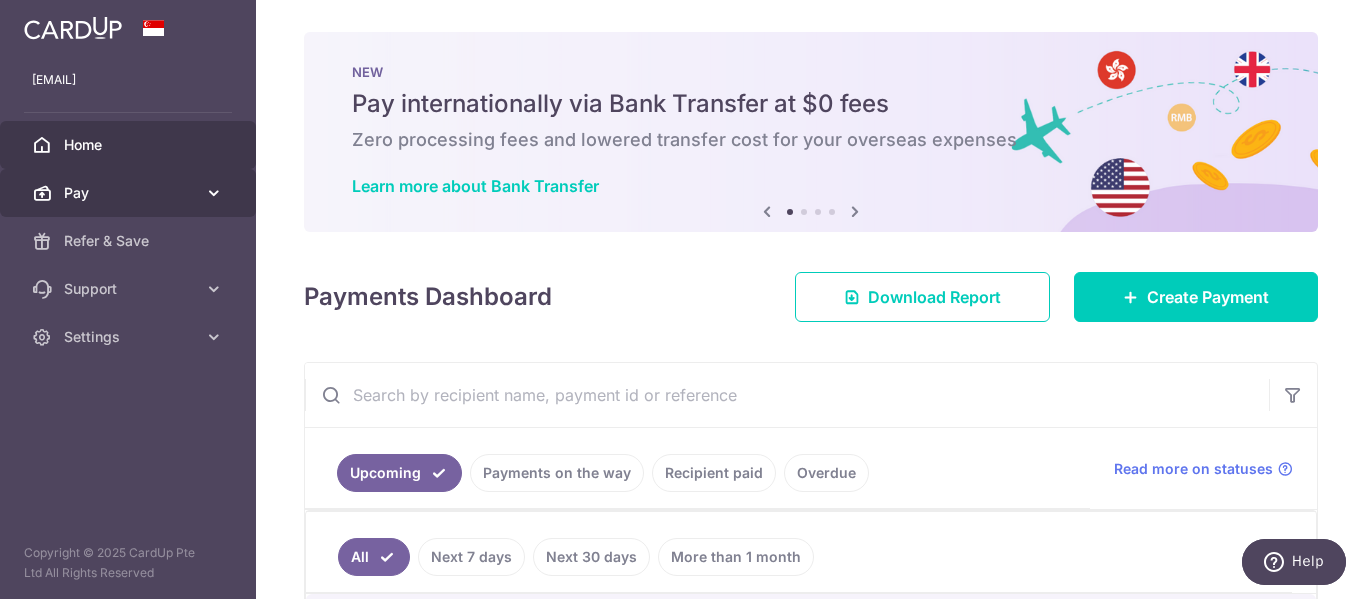 click on "Pay" at bounding box center (130, 193) 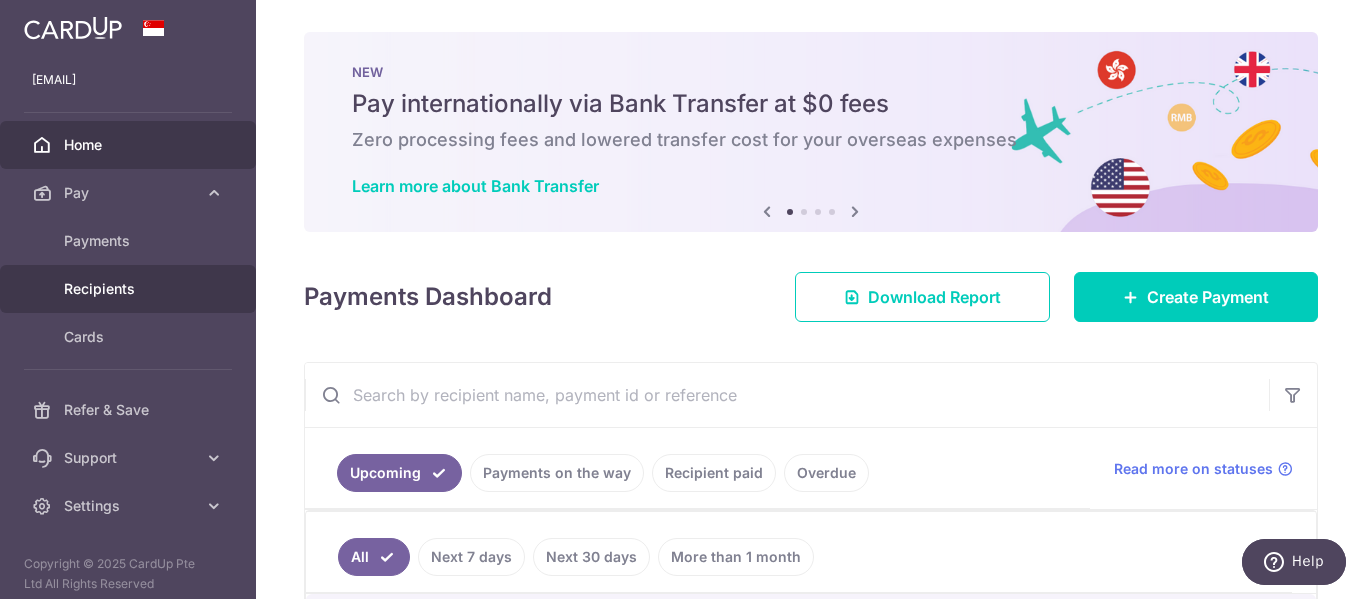 click on "Recipients" at bounding box center [130, 289] 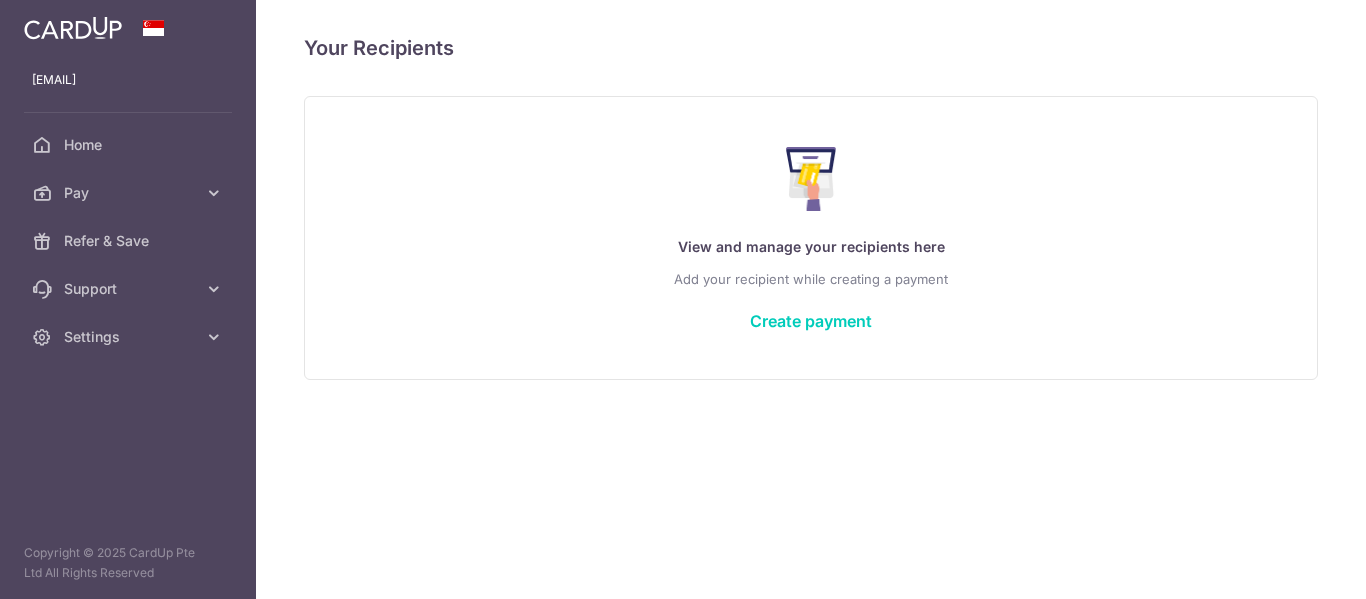 scroll, scrollTop: 0, scrollLeft: 0, axis: both 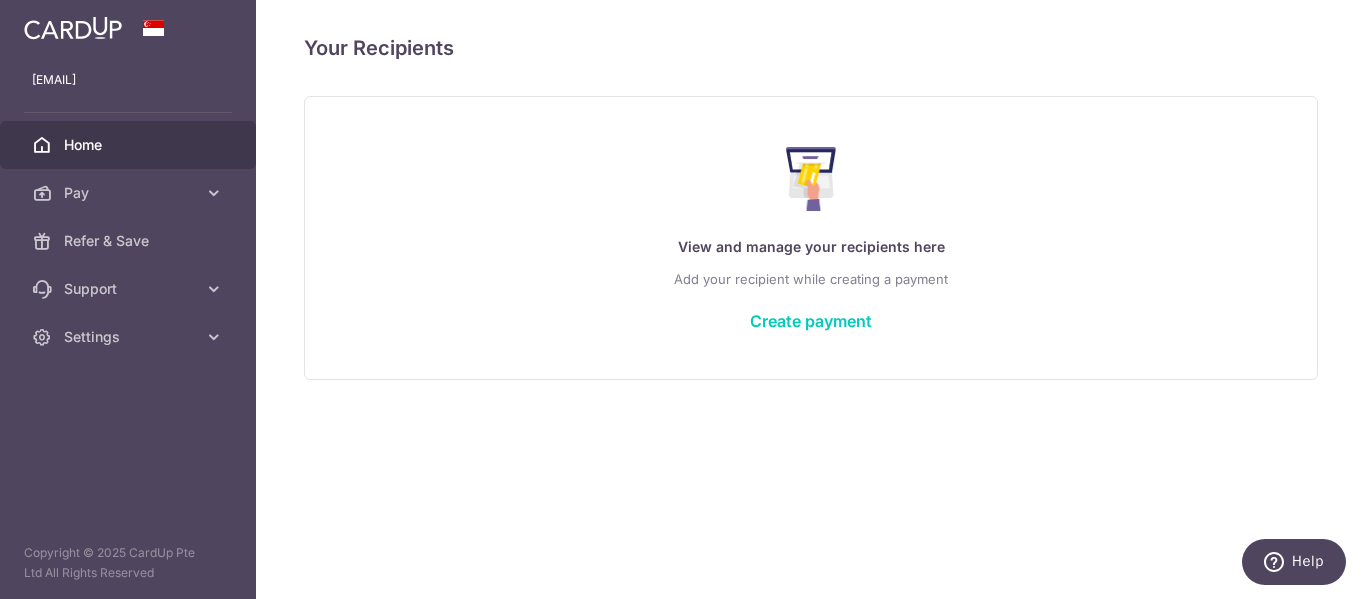 click on "Home" at bounding box center [128, 145] 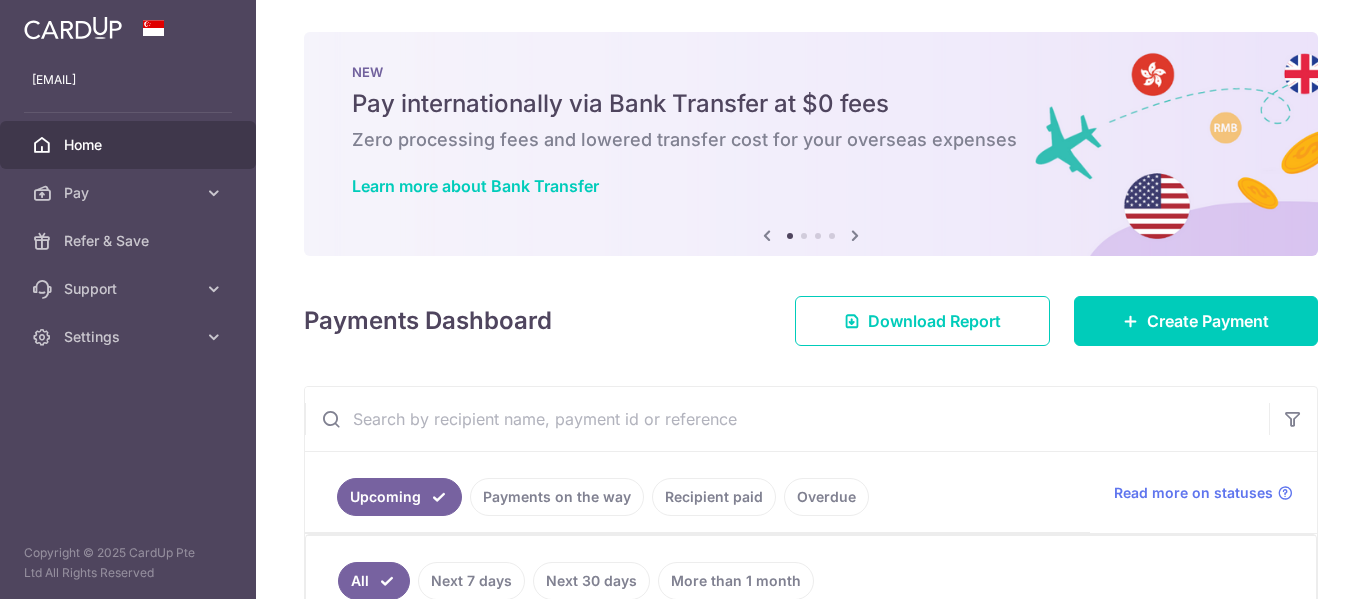 scroll, scrollTop: 0, scrollLeft: 0, axis: both 